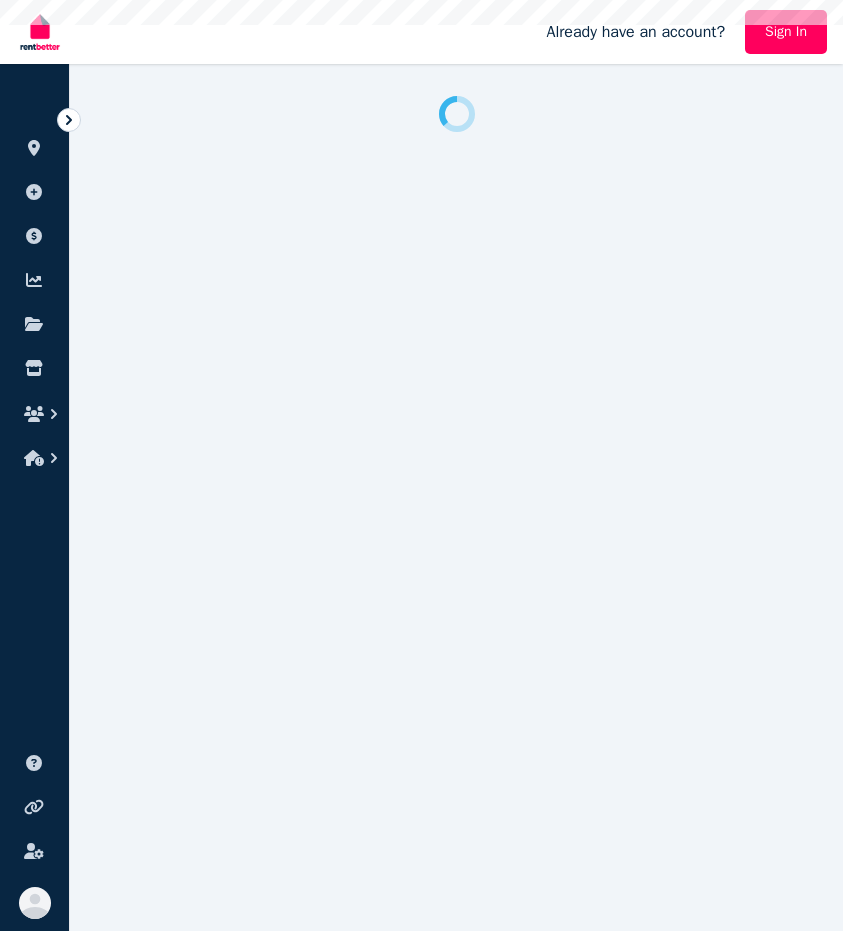 scroll, scrollTop: 0, scrollLeft: 0, axis: both 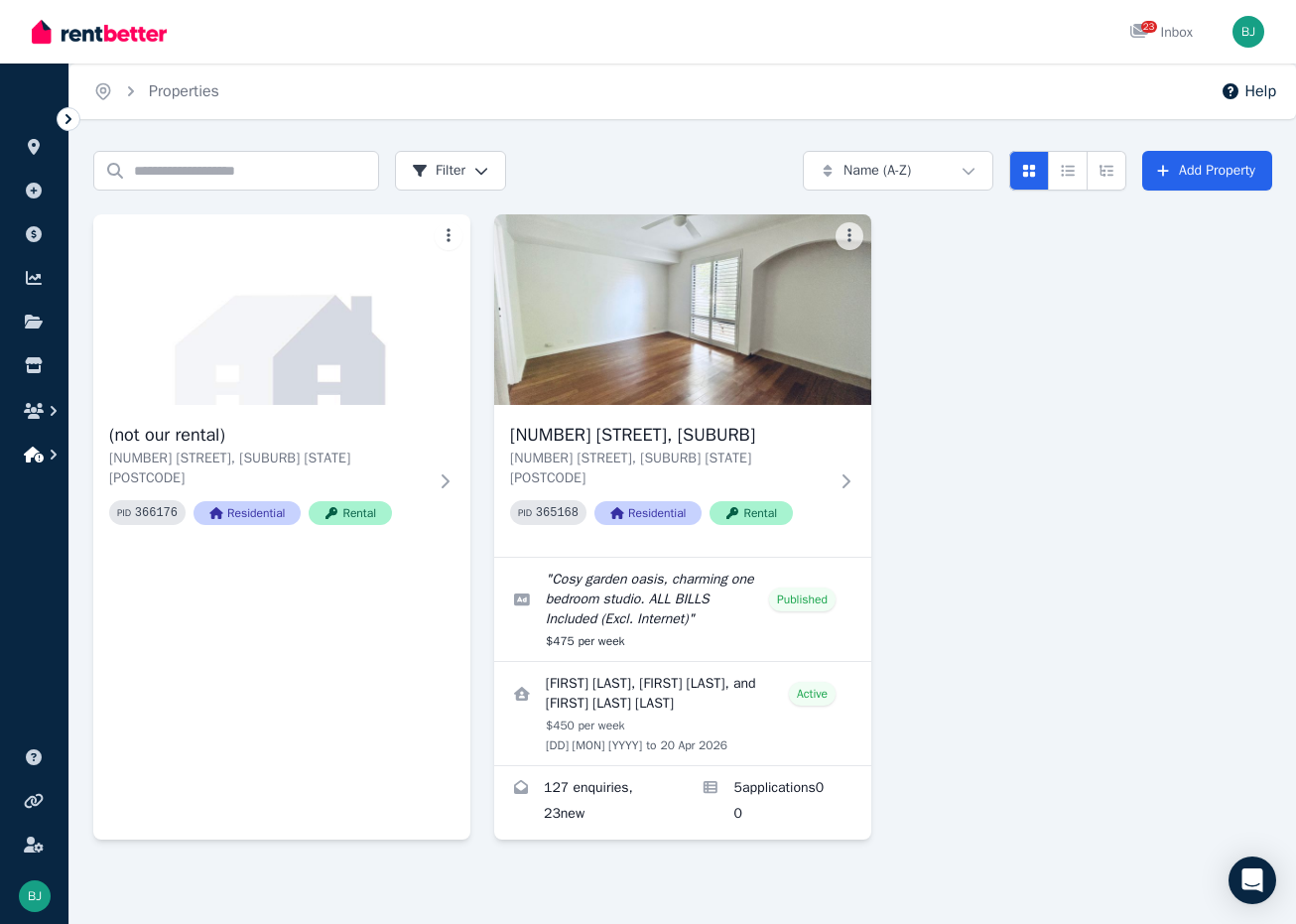 click 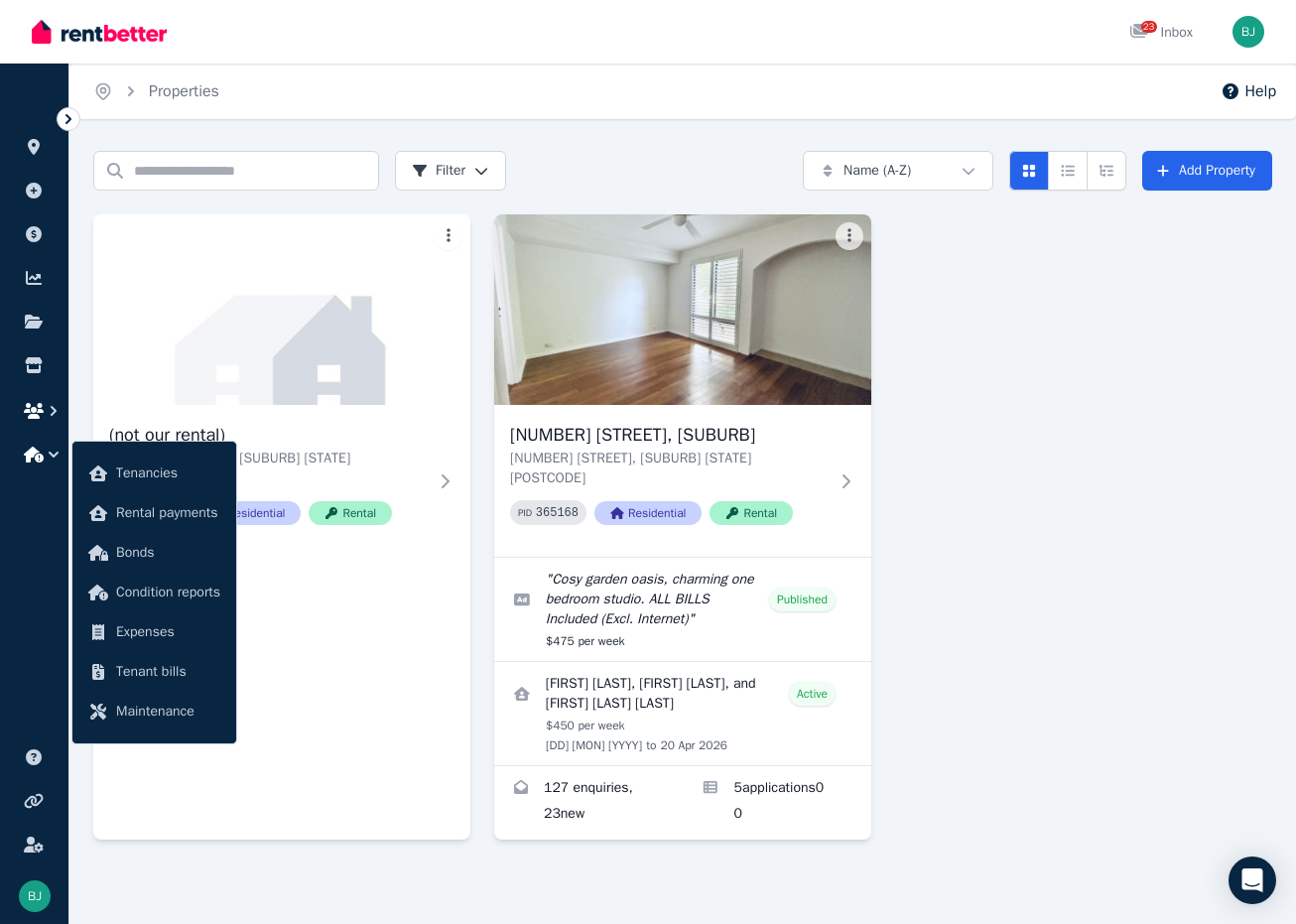 click 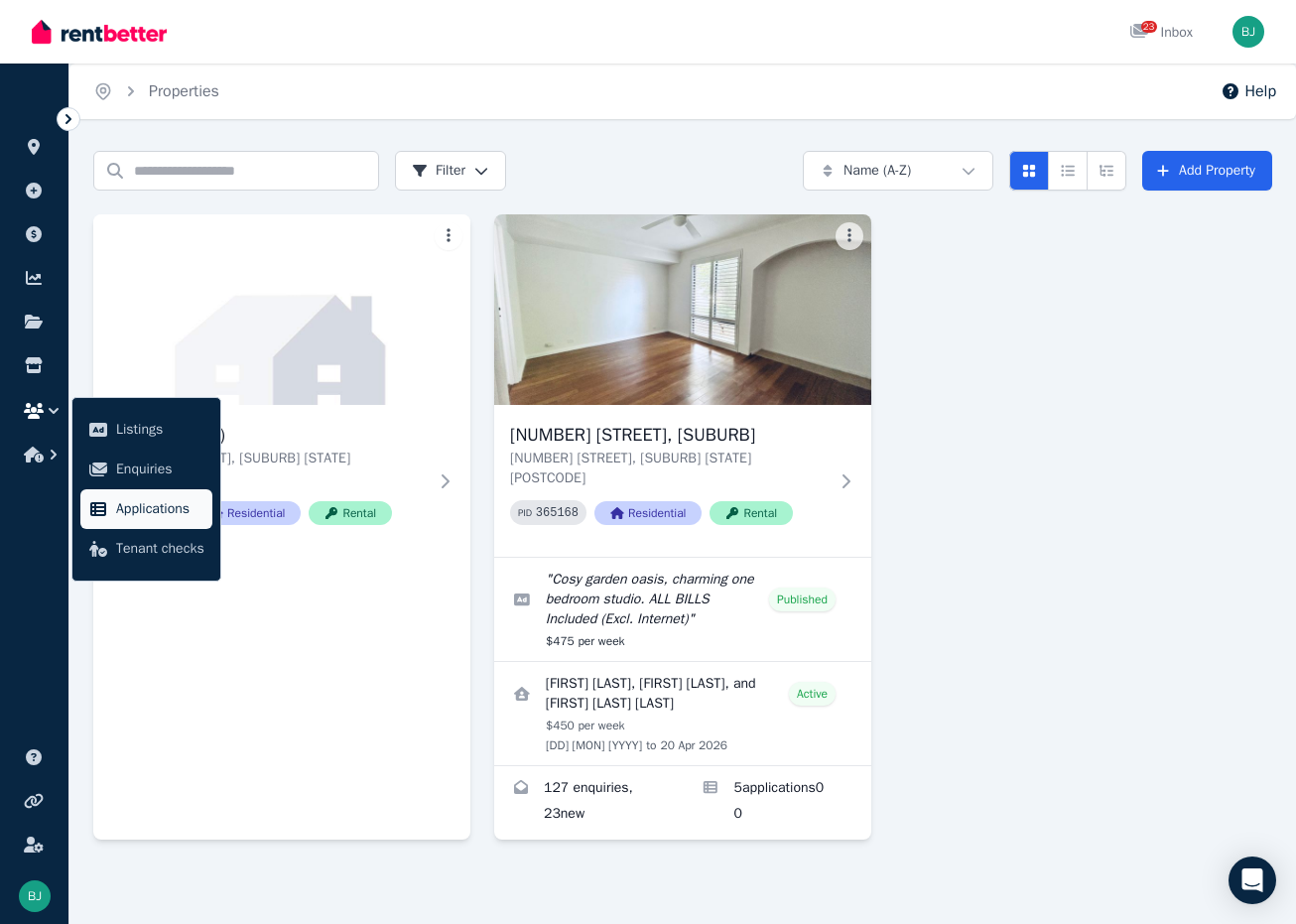 click on "Applications" at bounding box center (160, 509) 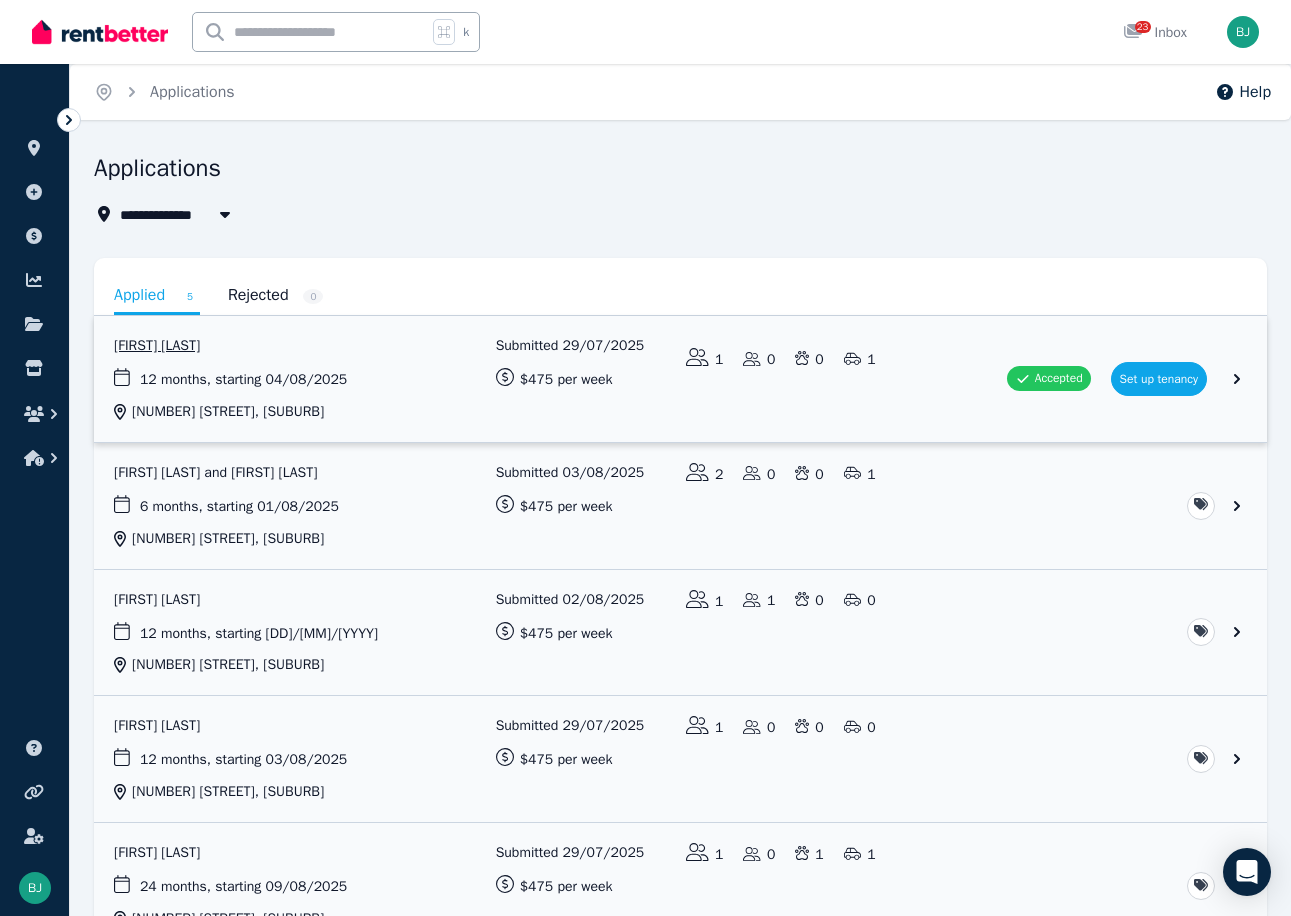 click at bounding box center (680, 379) 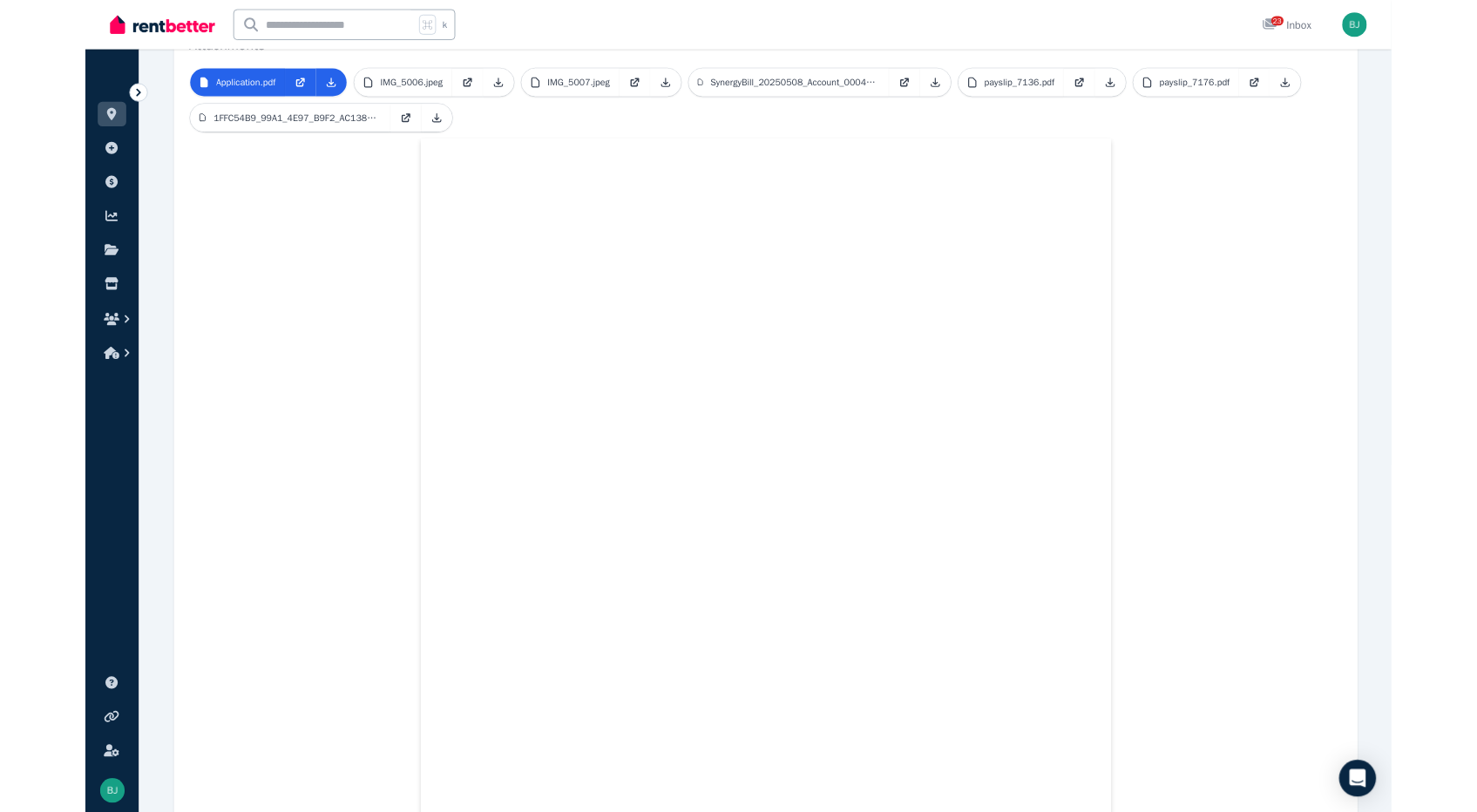 scroll, scrollTop: 549, scrollLeft: 0, axis: vertical 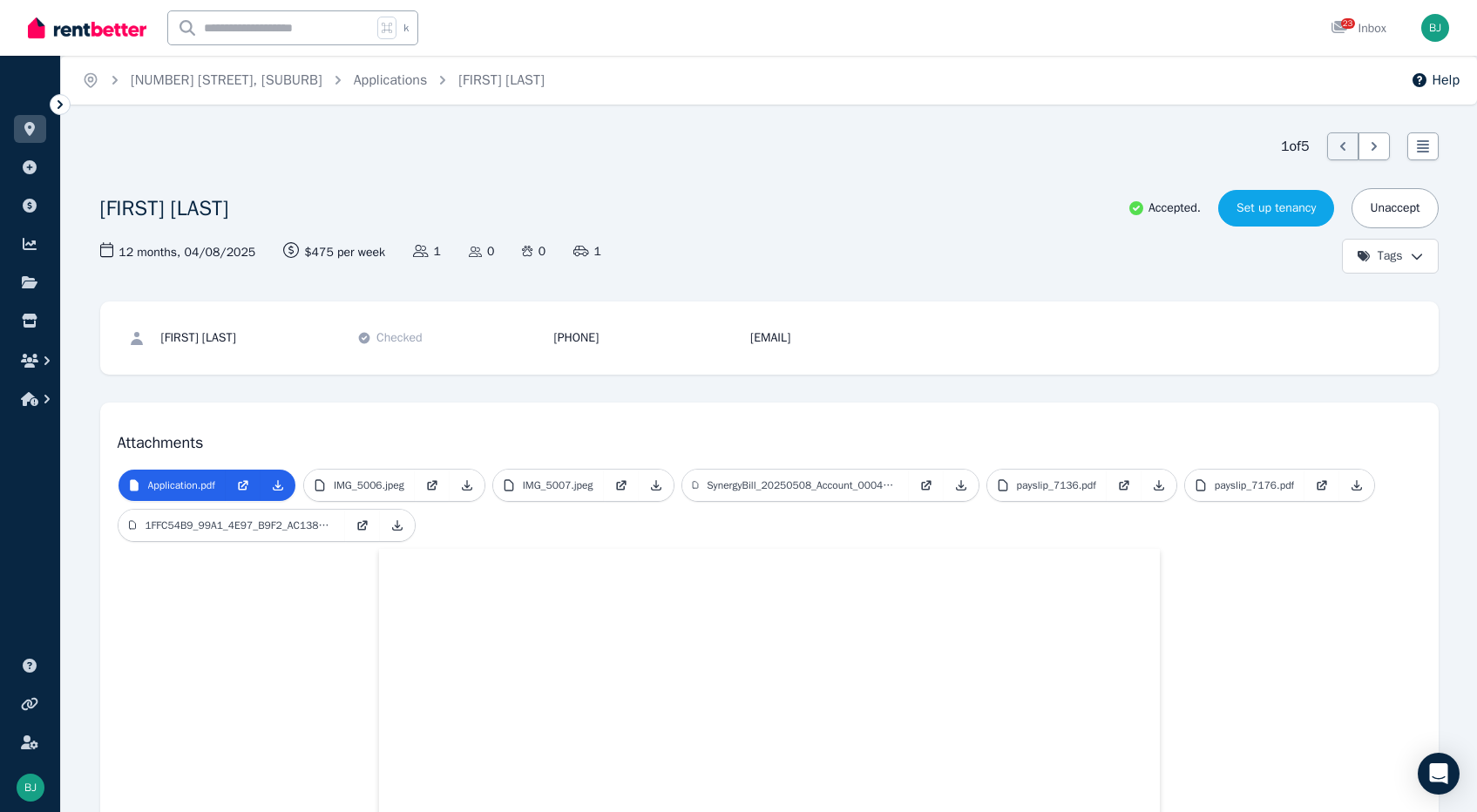 click on "Set up tenancy" at bounding box center (1276, 208) 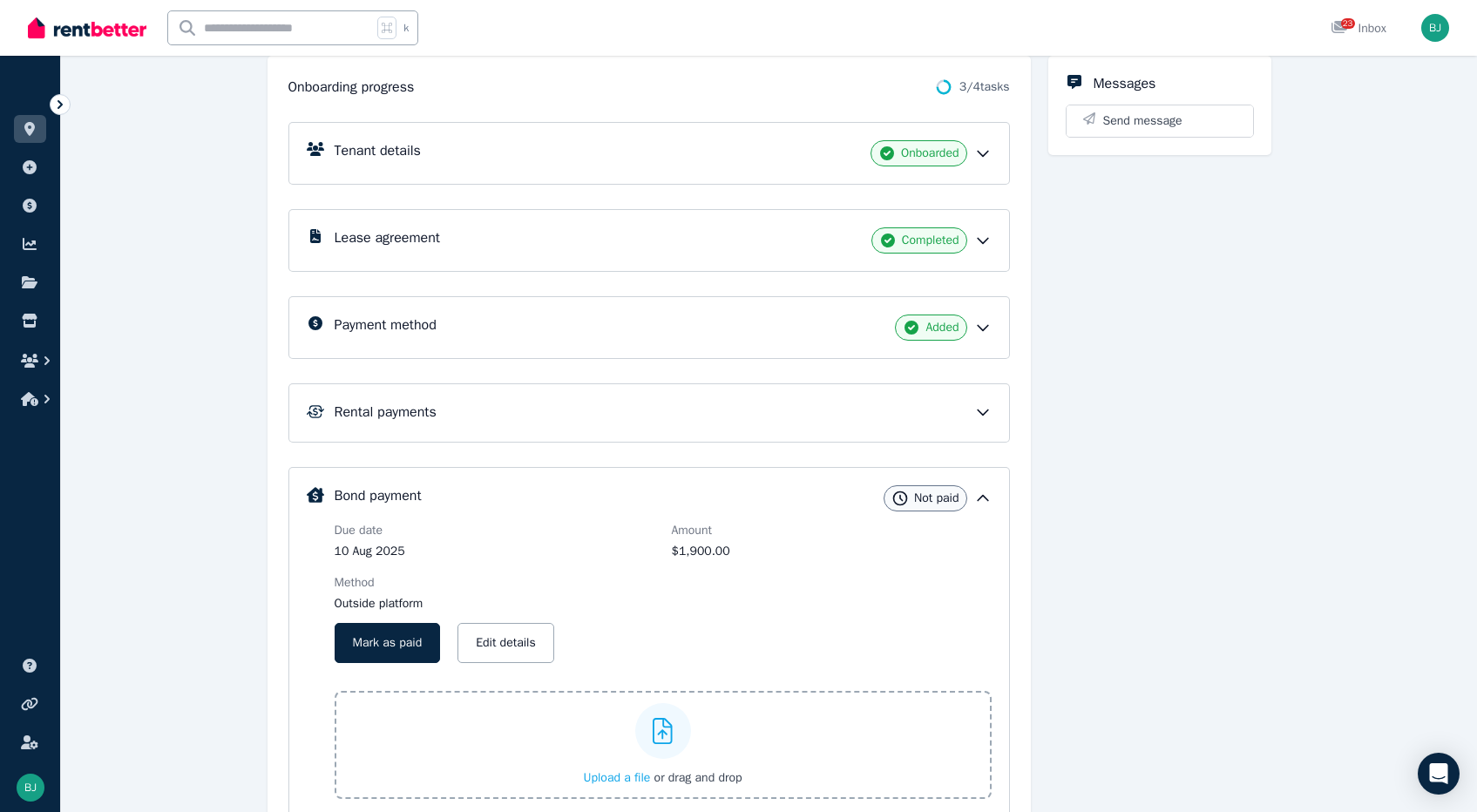scroll, scrollTop: 208, scrollLeft: 0, axis: vertical 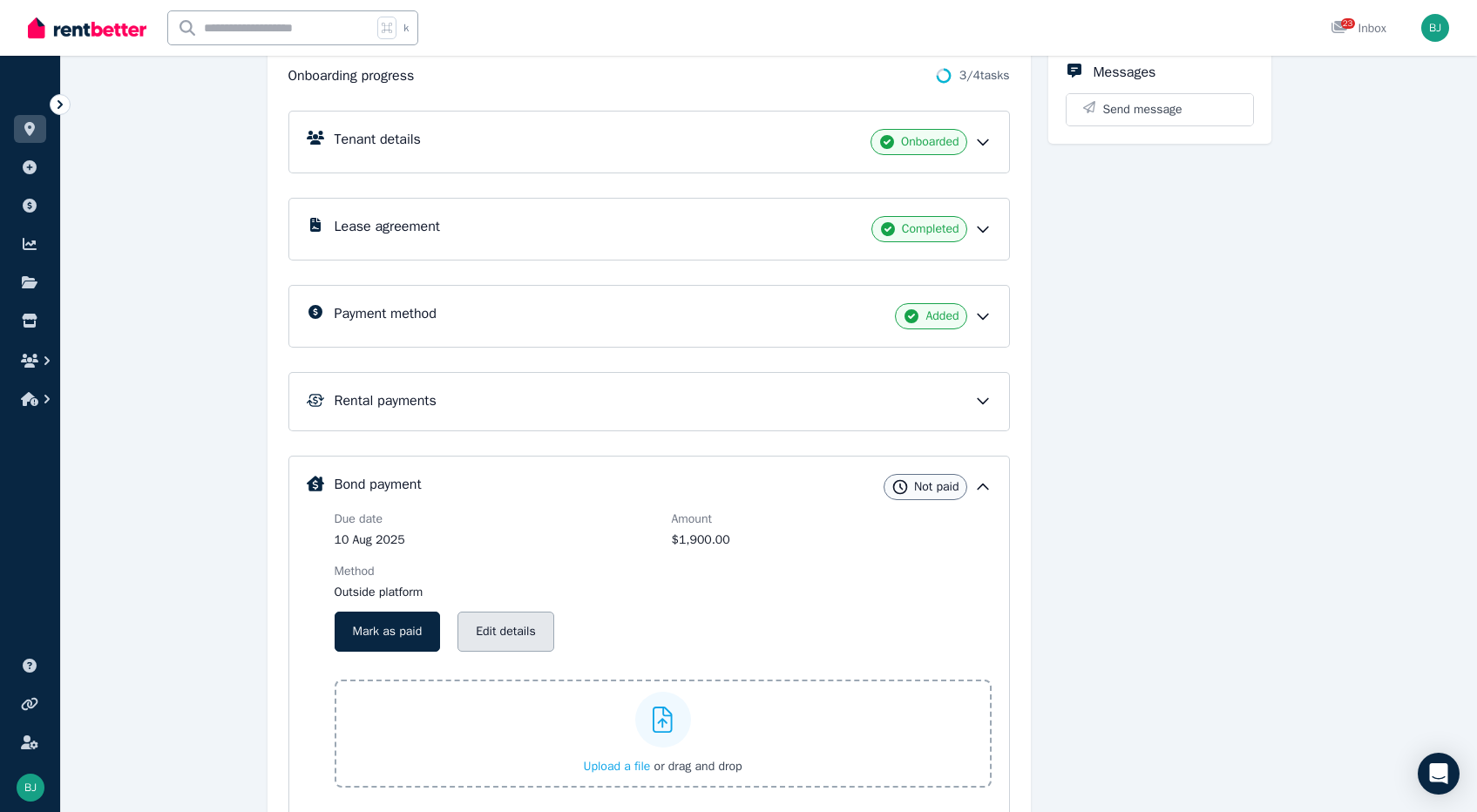 click on "Edit details" at bounding box center (505, 632) 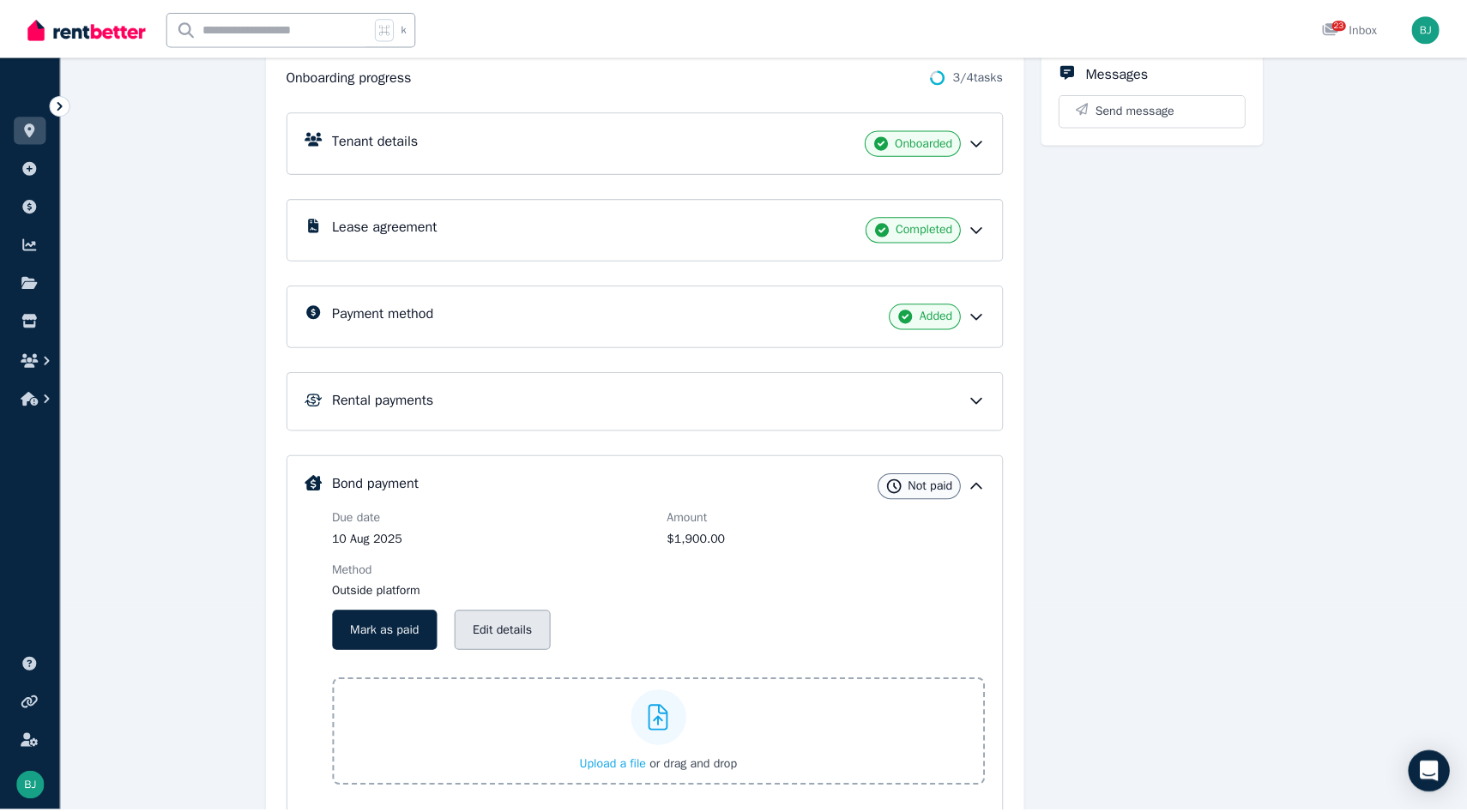 scroll, scrollTop: 0, scrollLeft: 0, axis: both 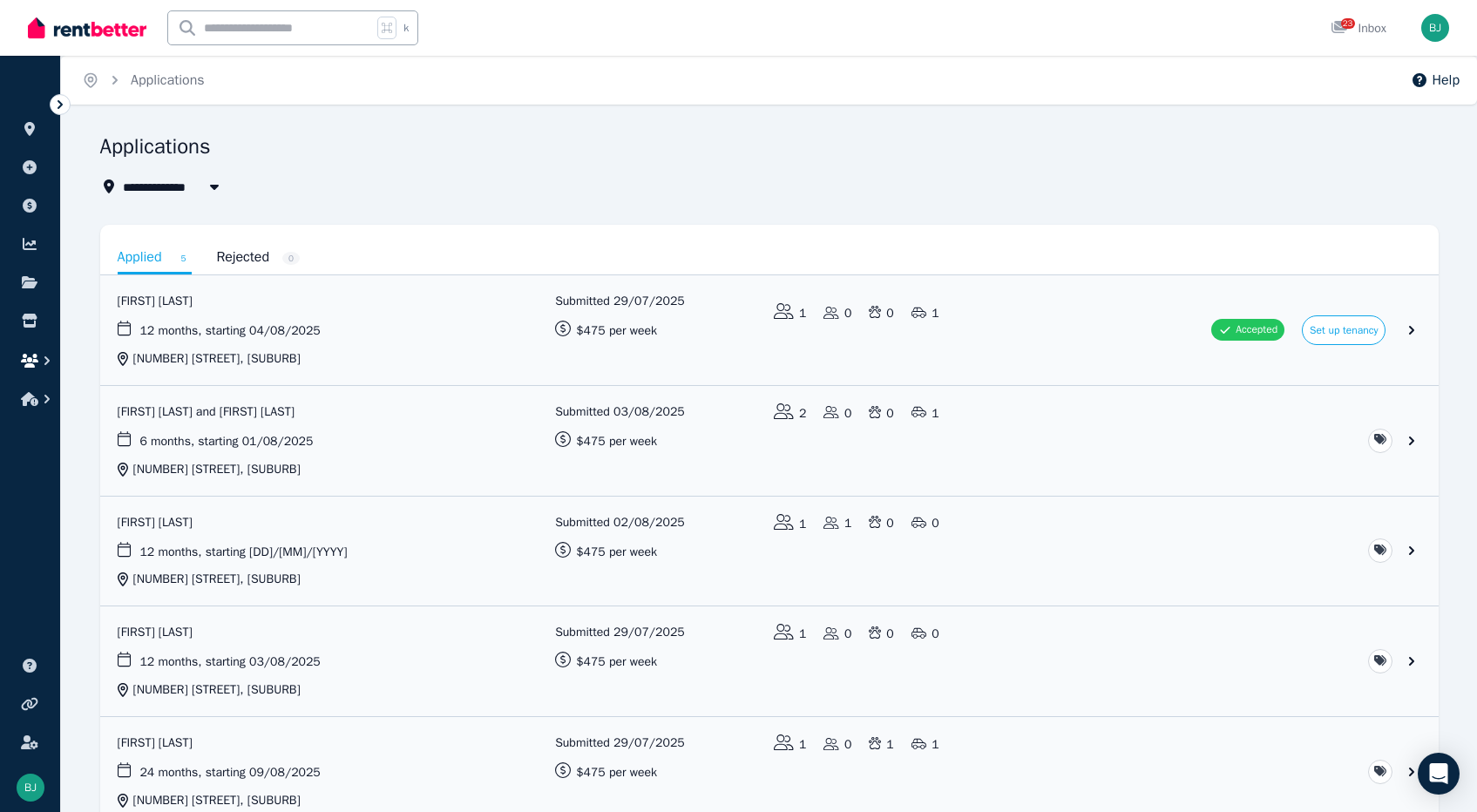 click 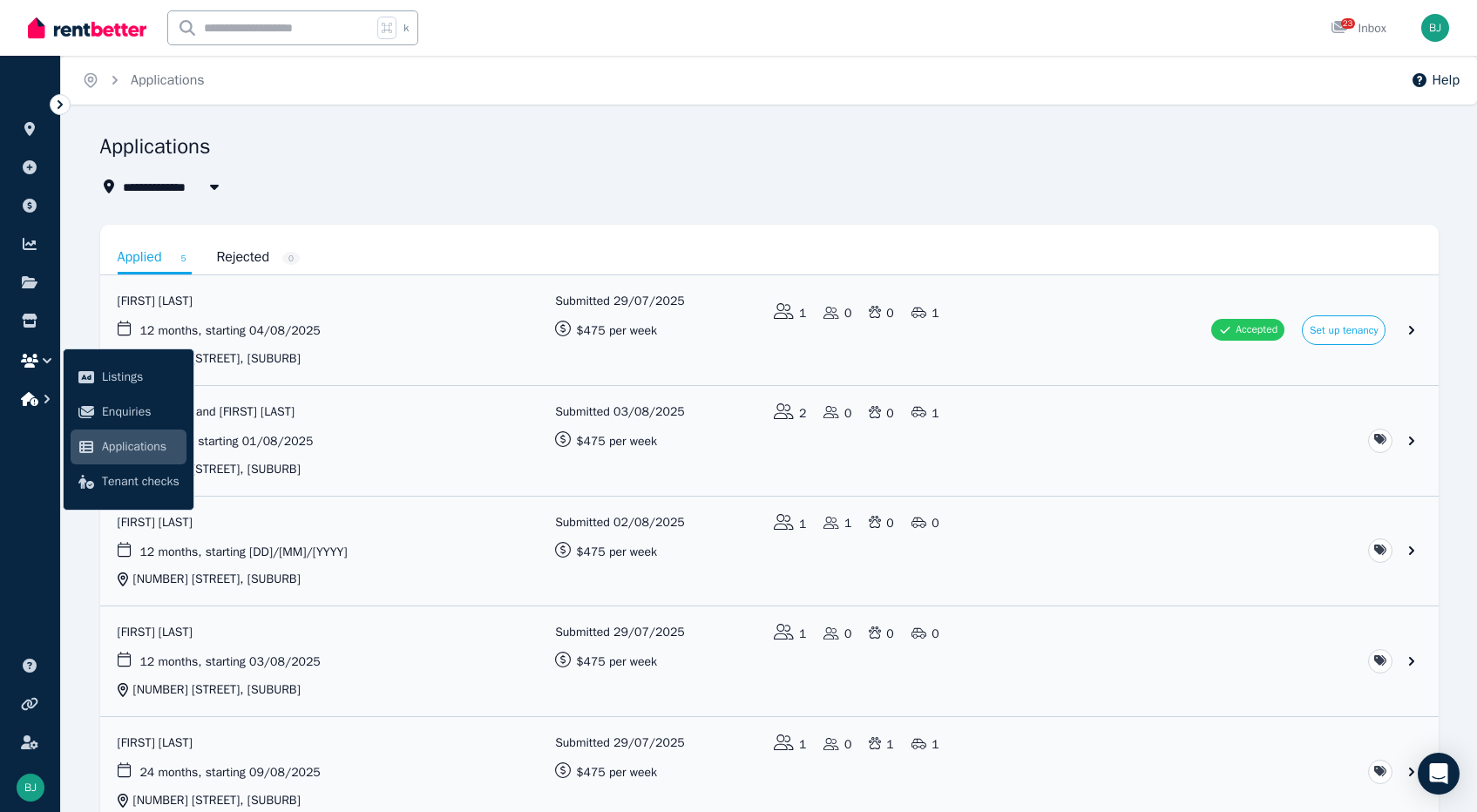 click at bounding box center (30, 399) 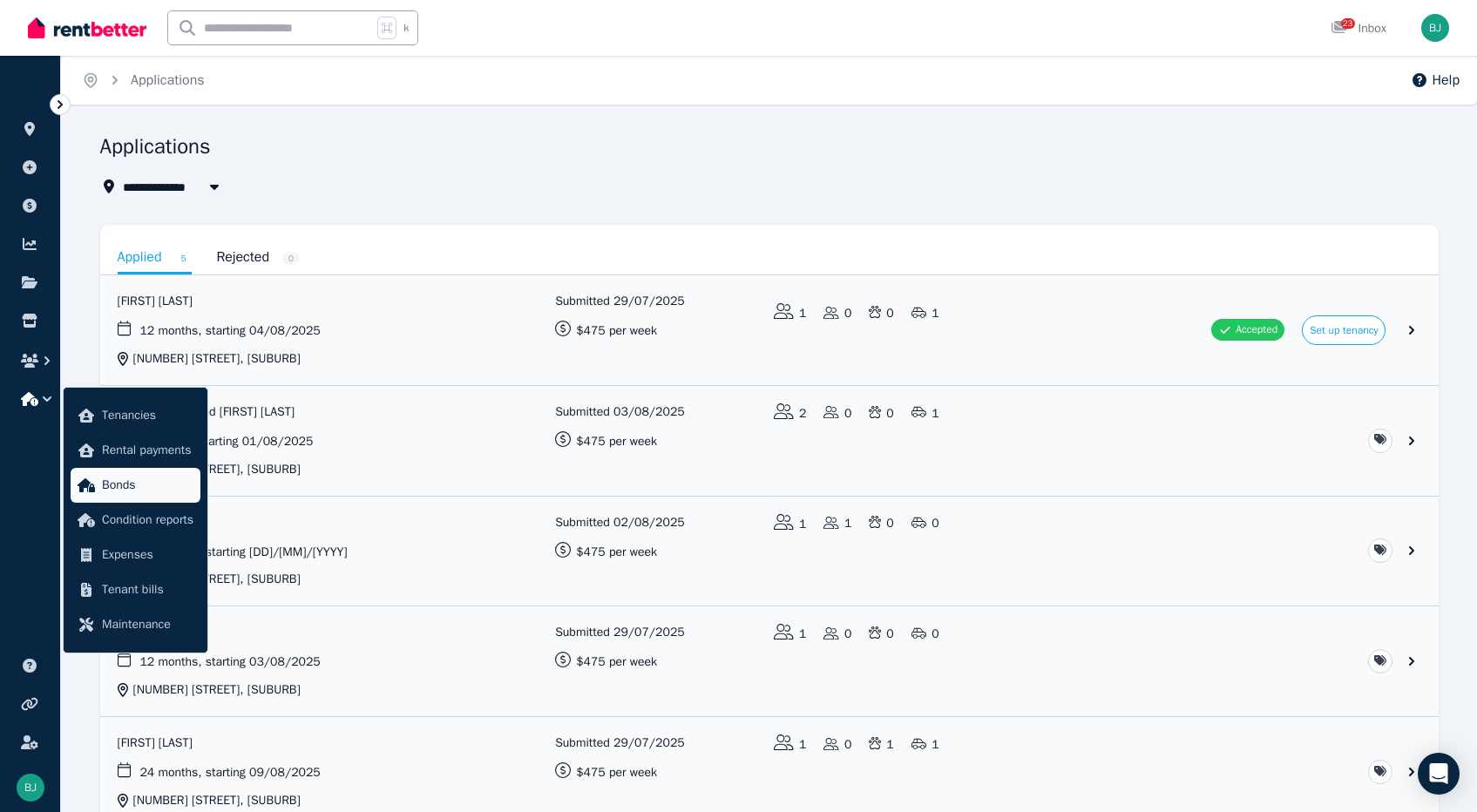 click on "Bonds" at bounding box center [147, 485] 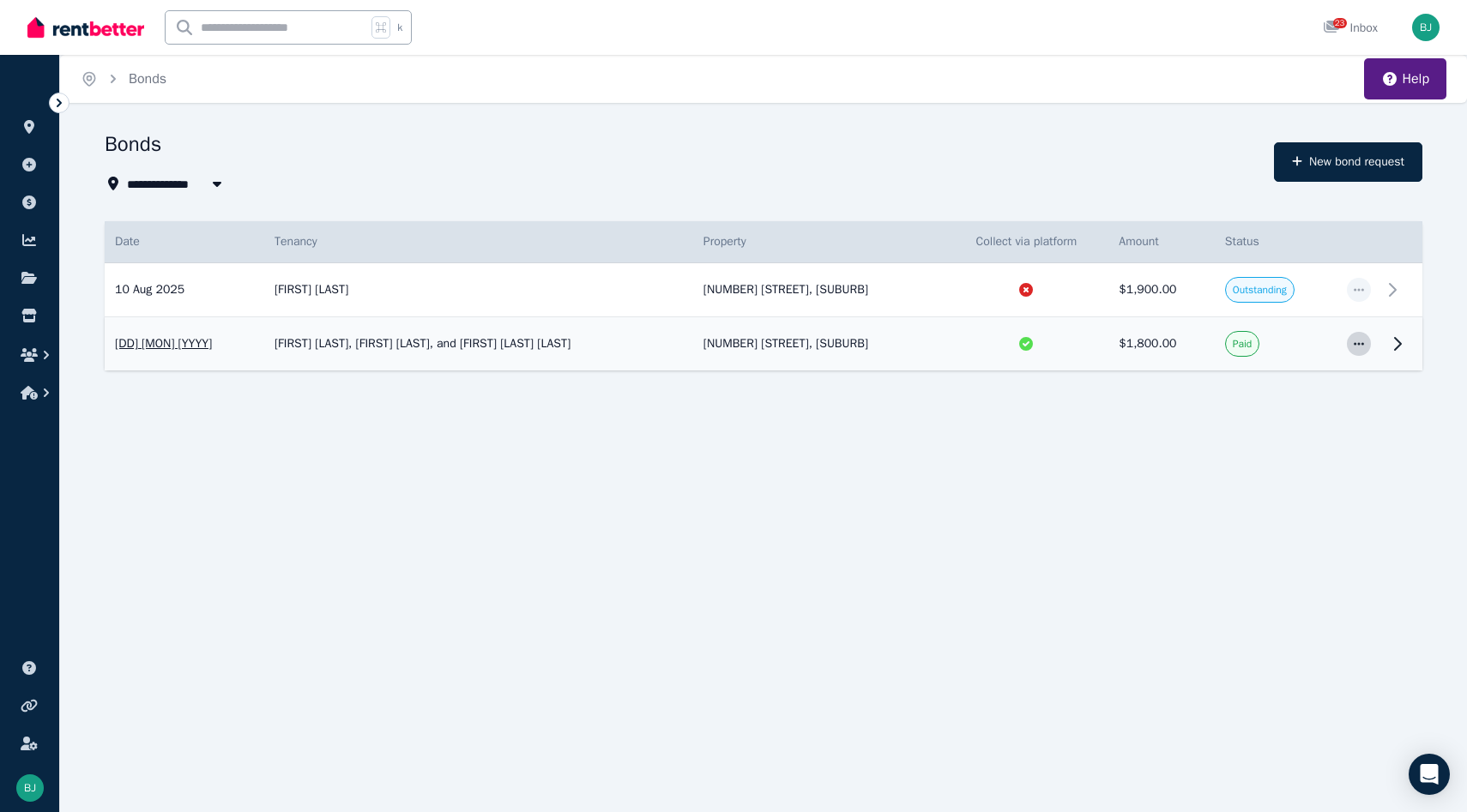 click 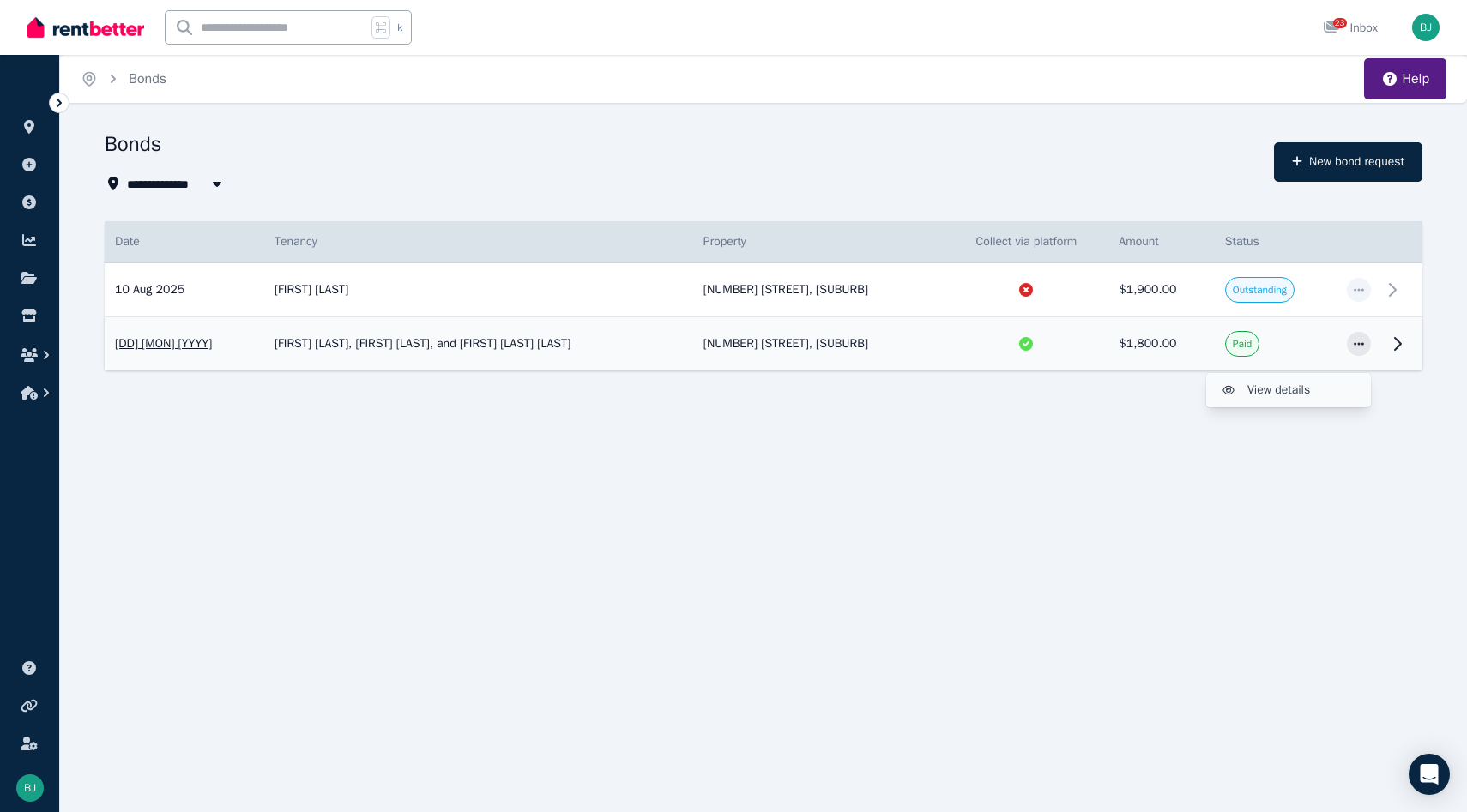 click on "View details" at bounding box center [1302, 390] 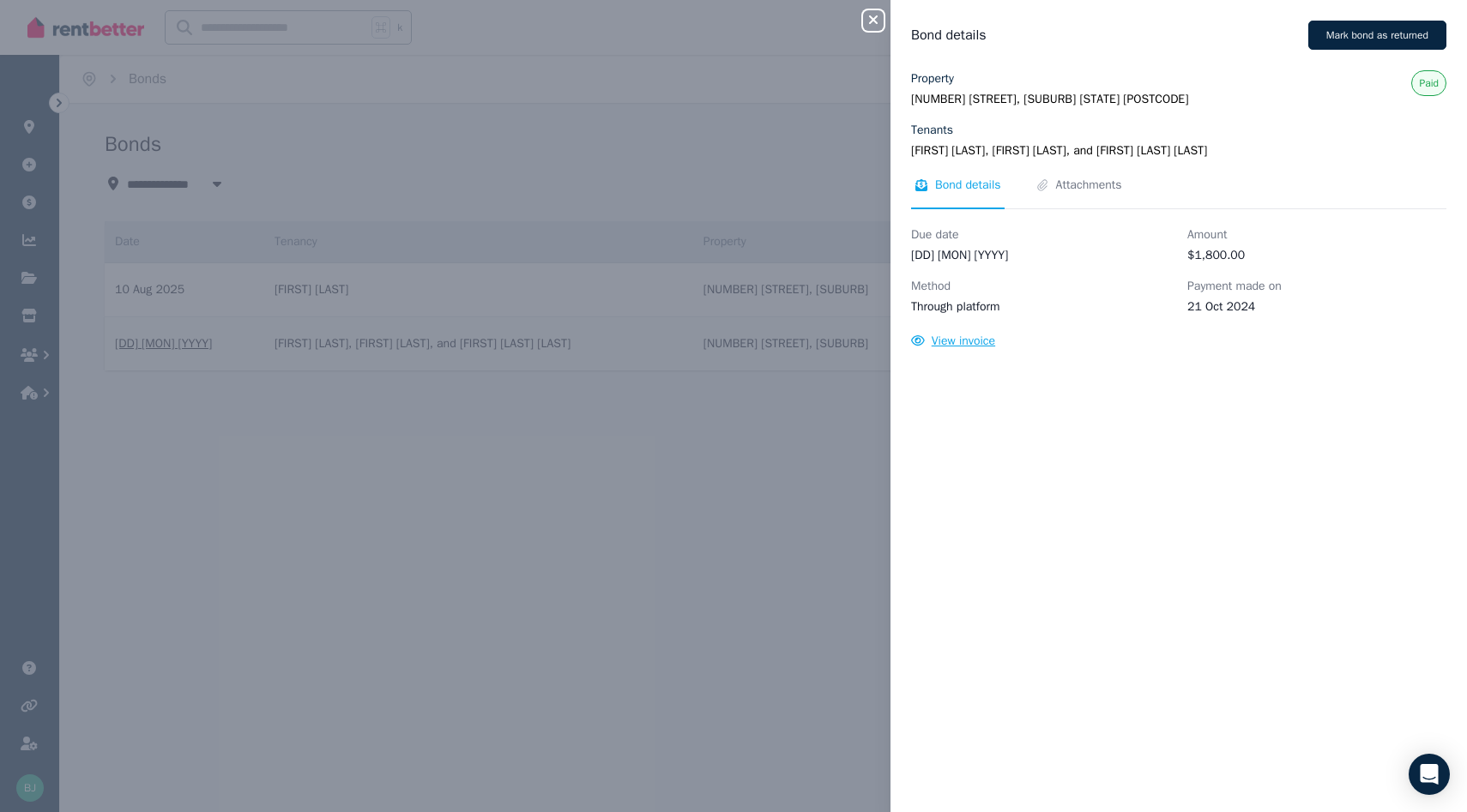 click on "View invoice" at bounding box center (963, 340) 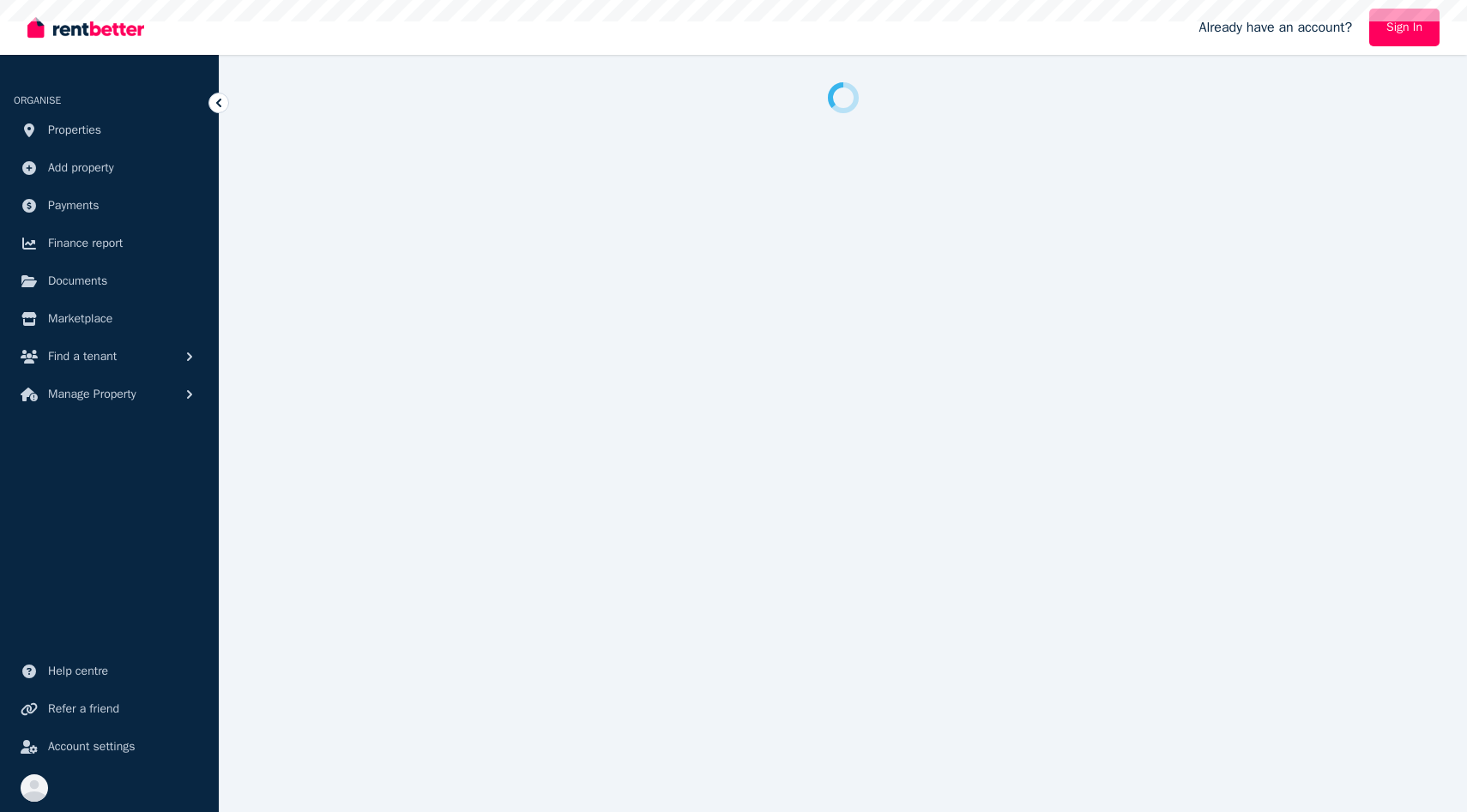 scroll, scrollTop: 0, scrollLeft: 0, axis: both 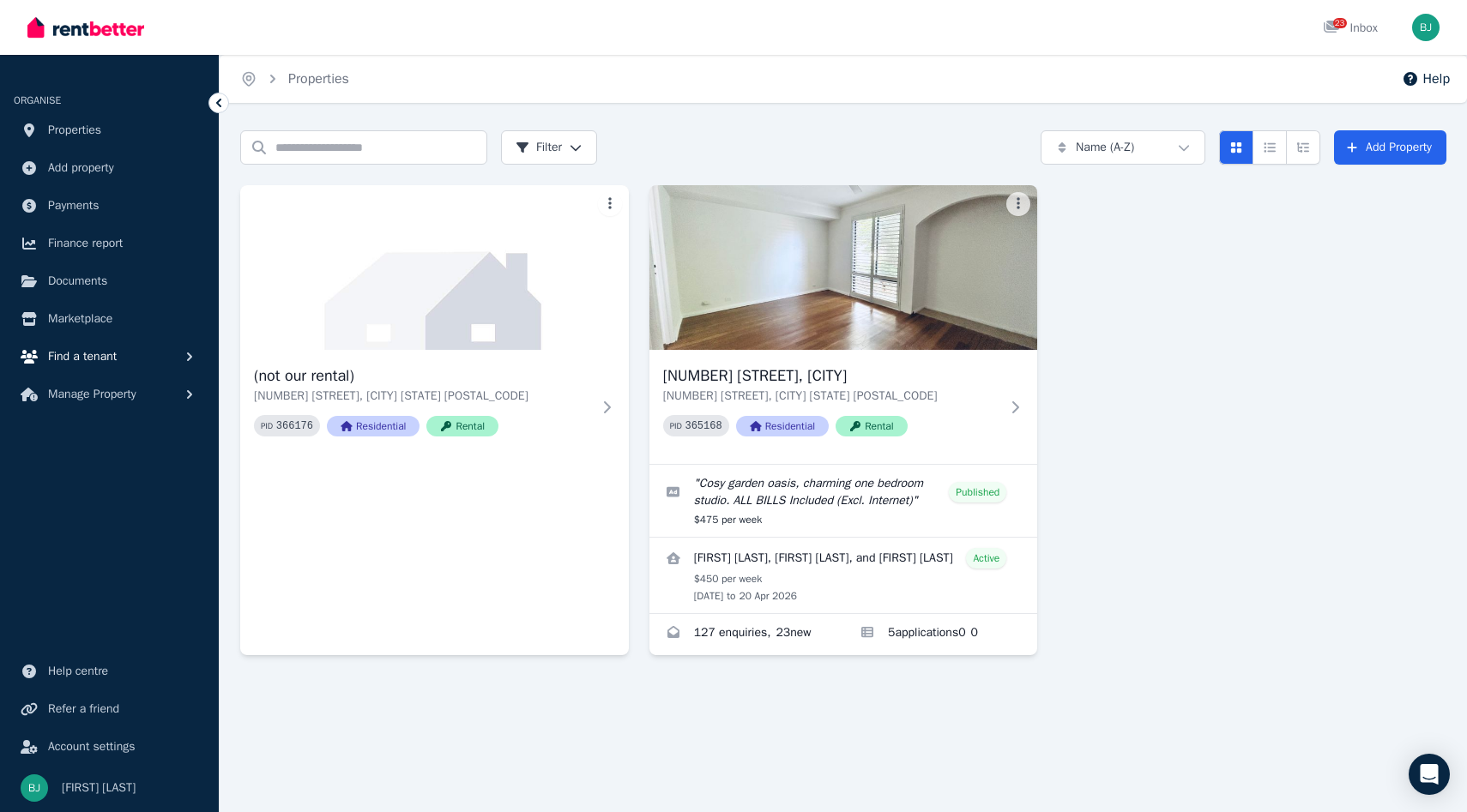 click on "Find a tenant" at bounding box center [82, 357] 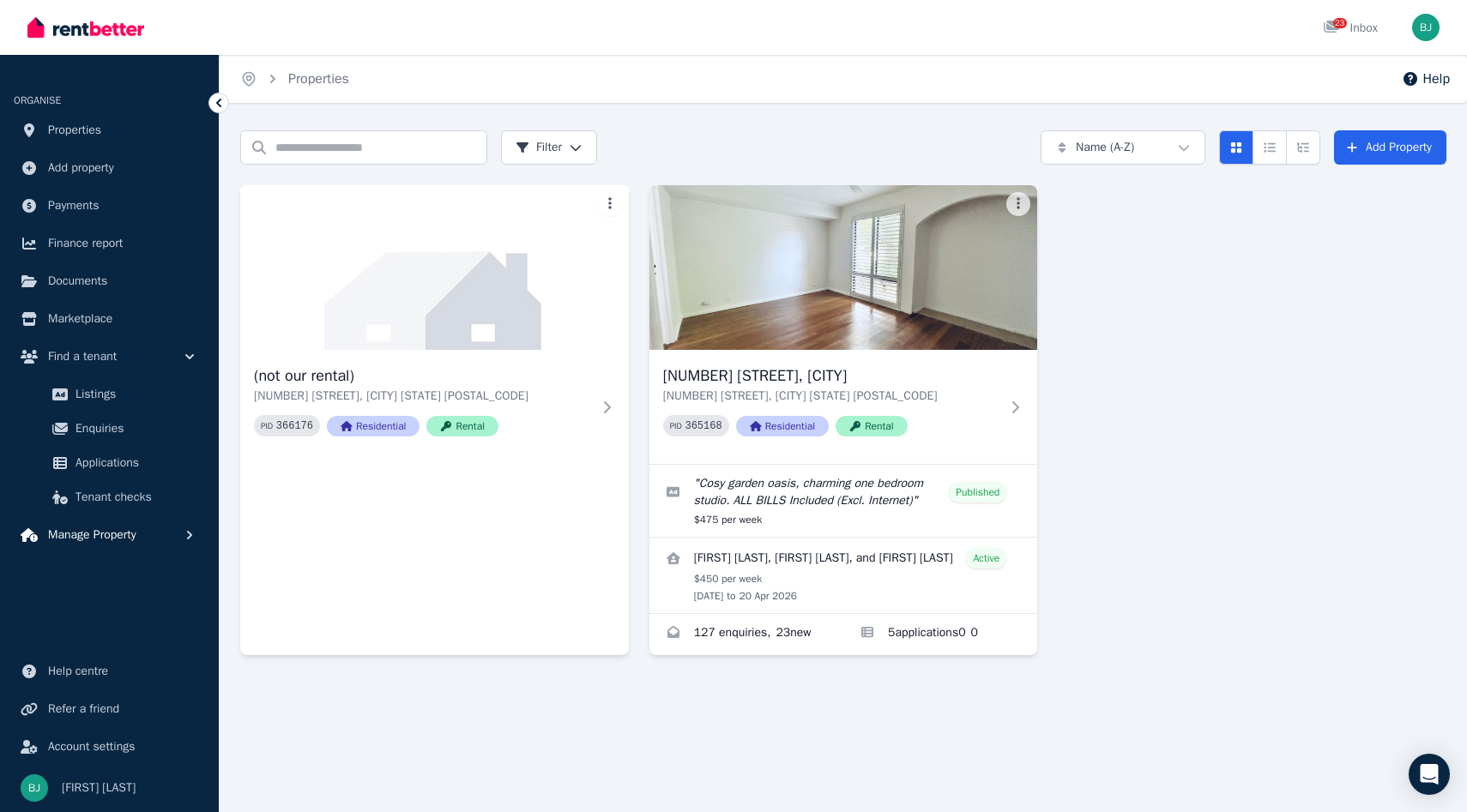 click on "Manage Property" at bounding box center (92, 535) 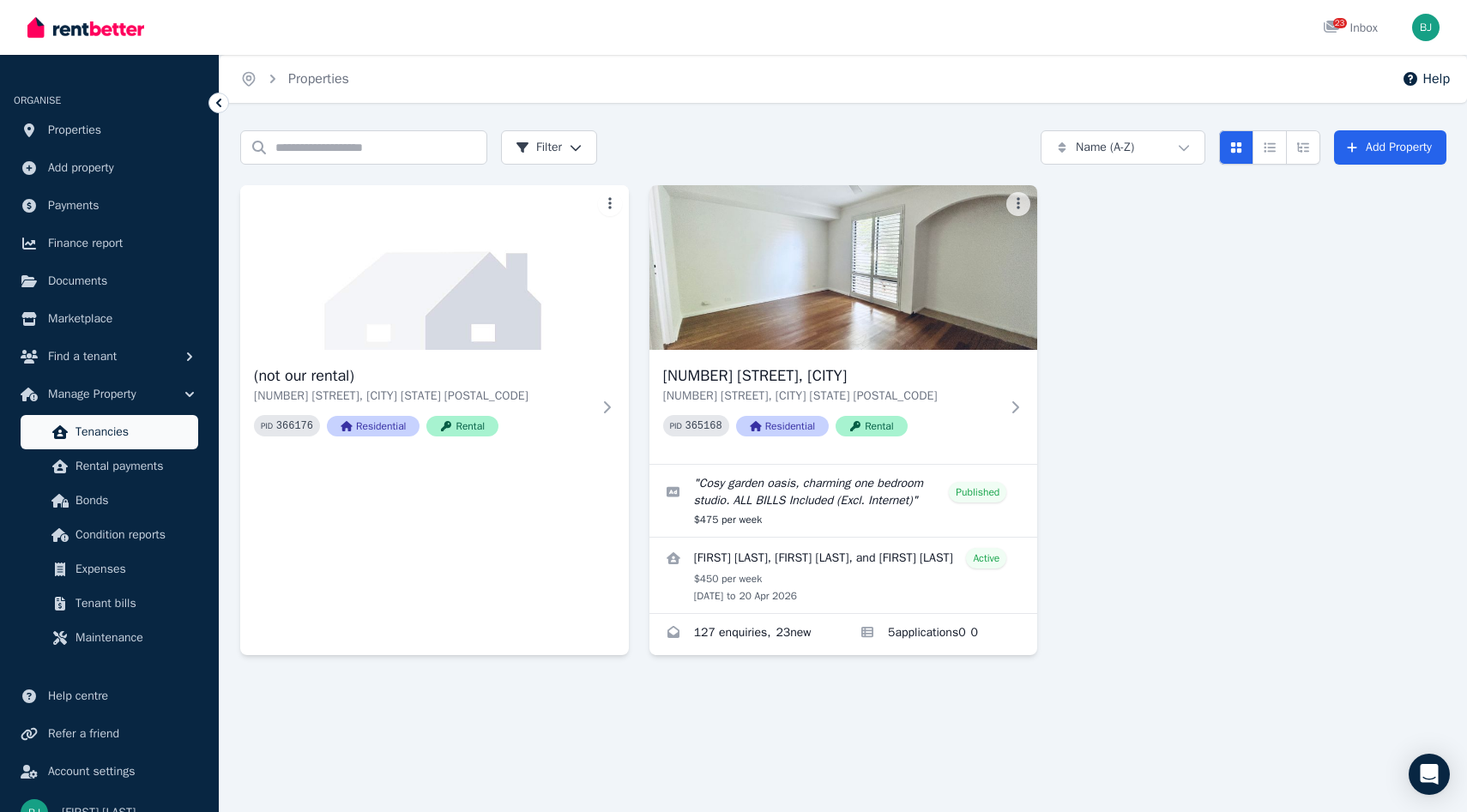 click on "Tenancies" at bounding box center (133, 432) 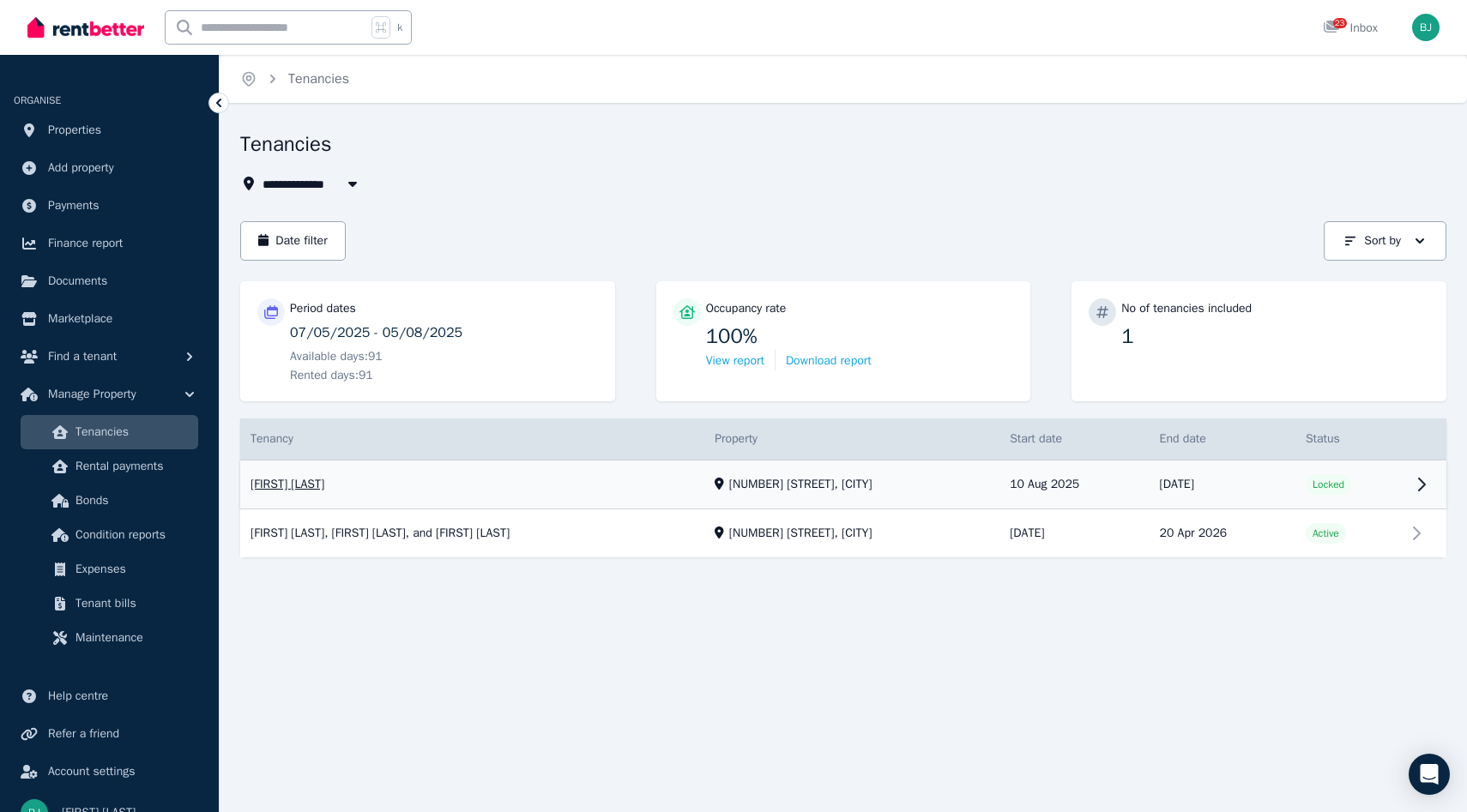 click on "View property details" at bounding box center (843, 484) 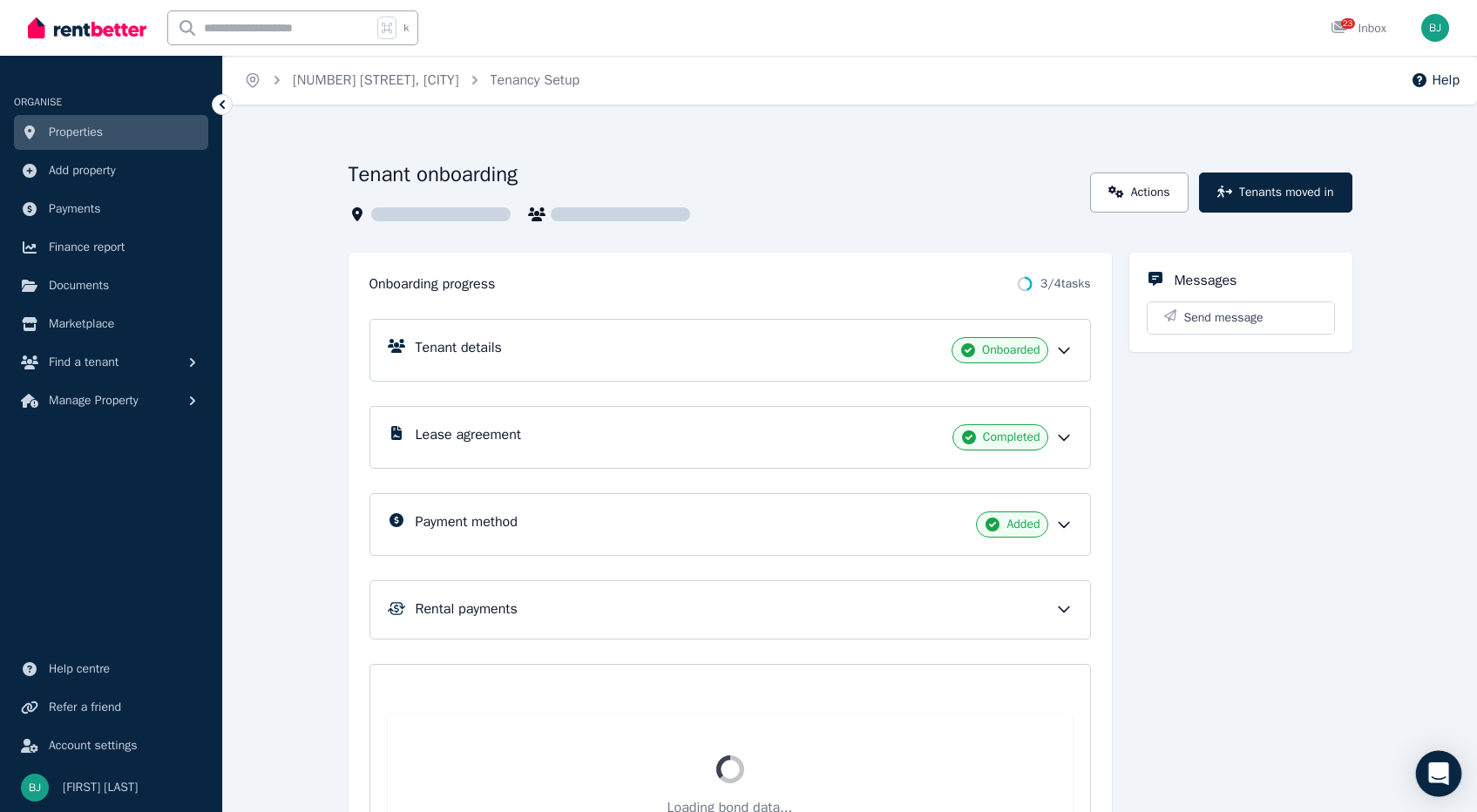 click at bounding box center (1439, 774) 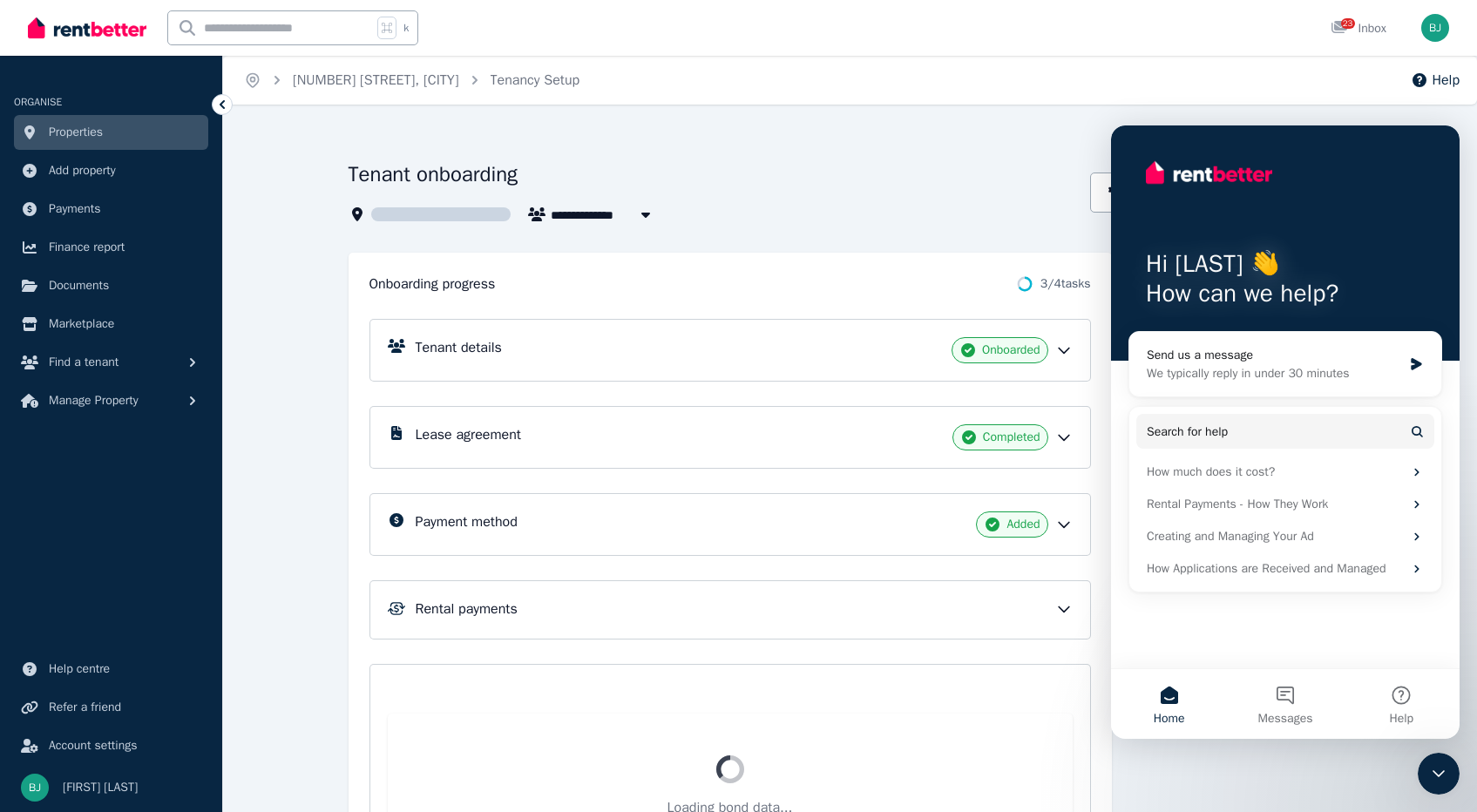scroll, scrollTop: 0, scrollLeft: 0, axis: both 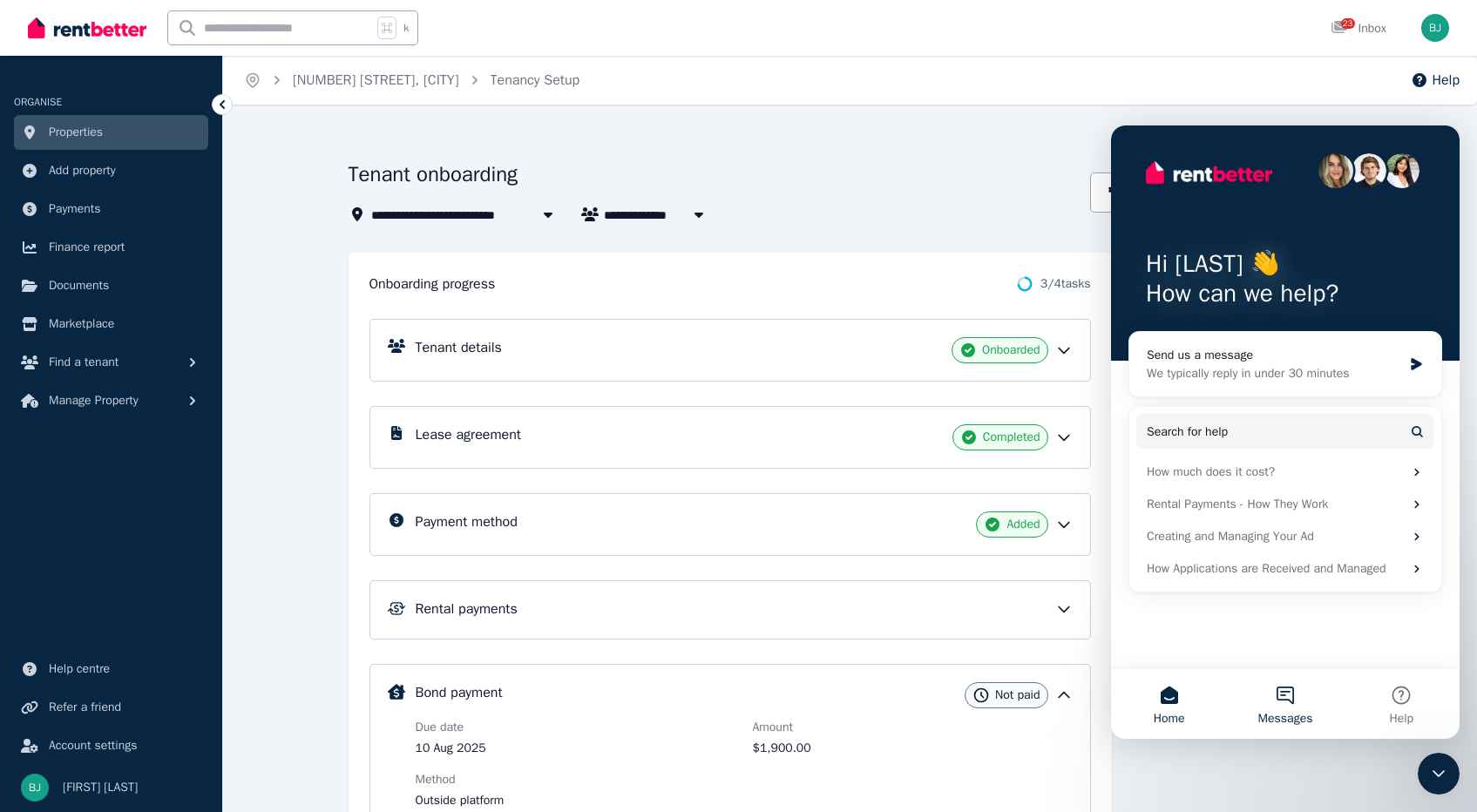 click on "Messages" at bounding box center [1284, 704] 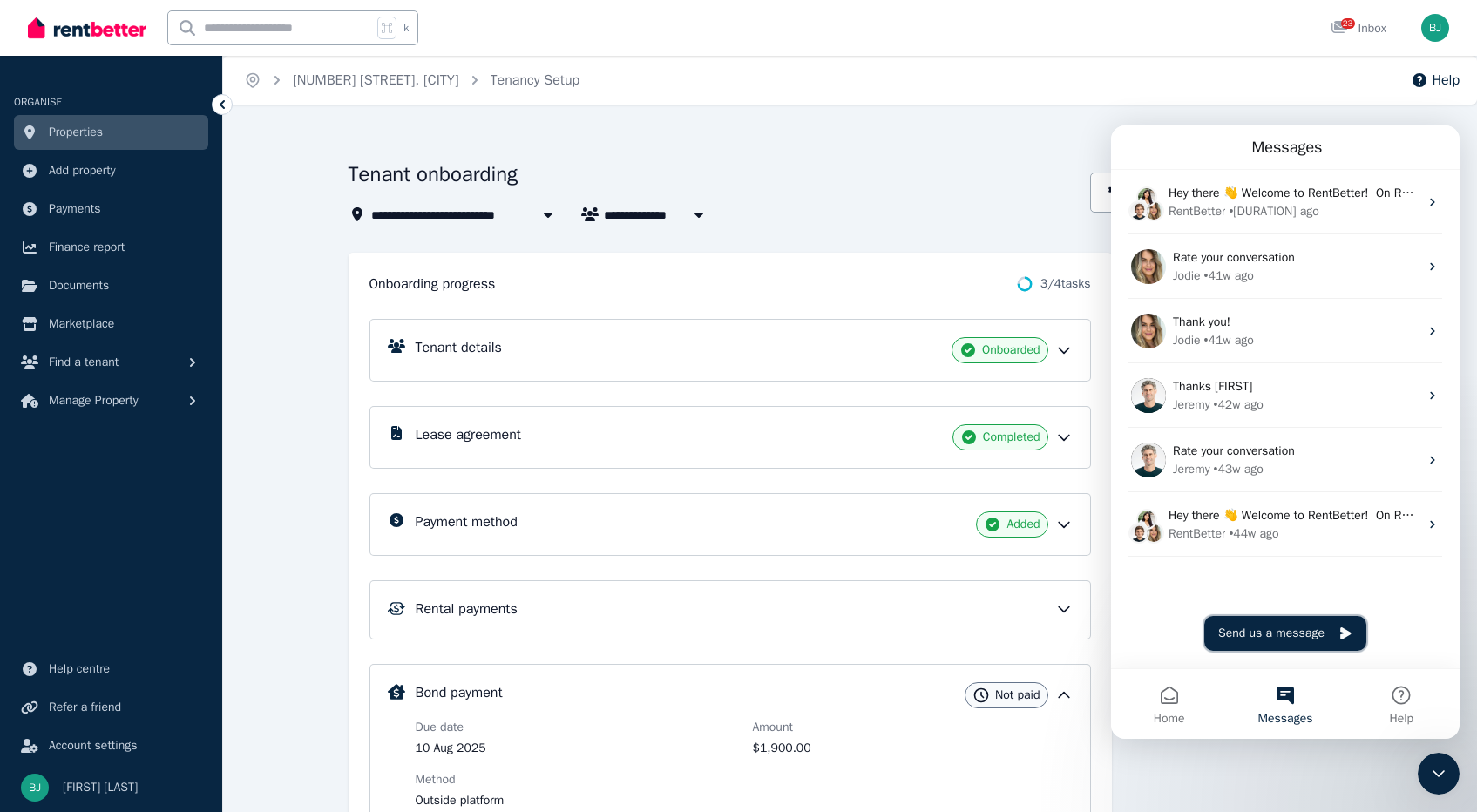 click on "Send us a message" at bounding box center (1285, 633) 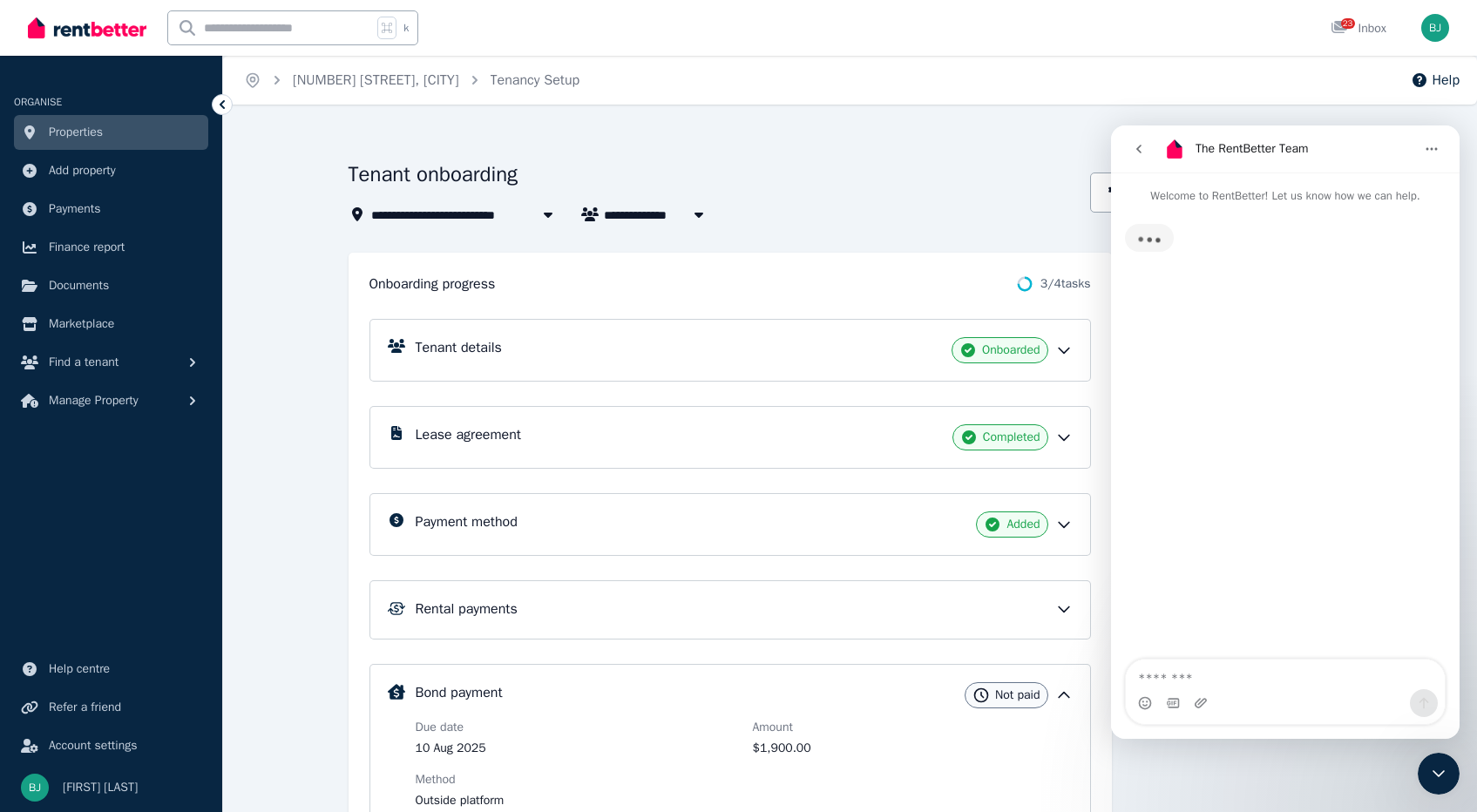 click at bounding box center [1285, 674] 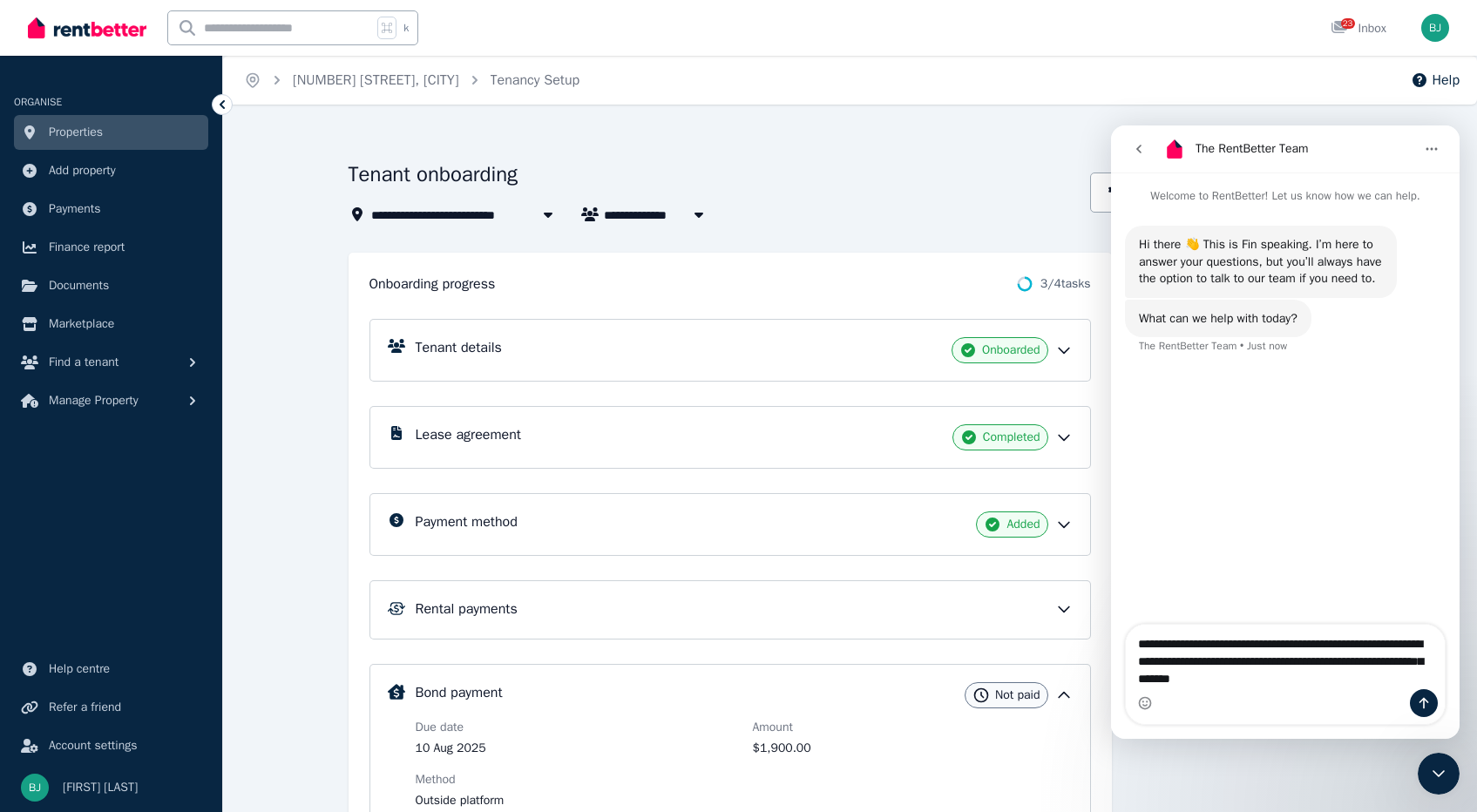 type on "**********" 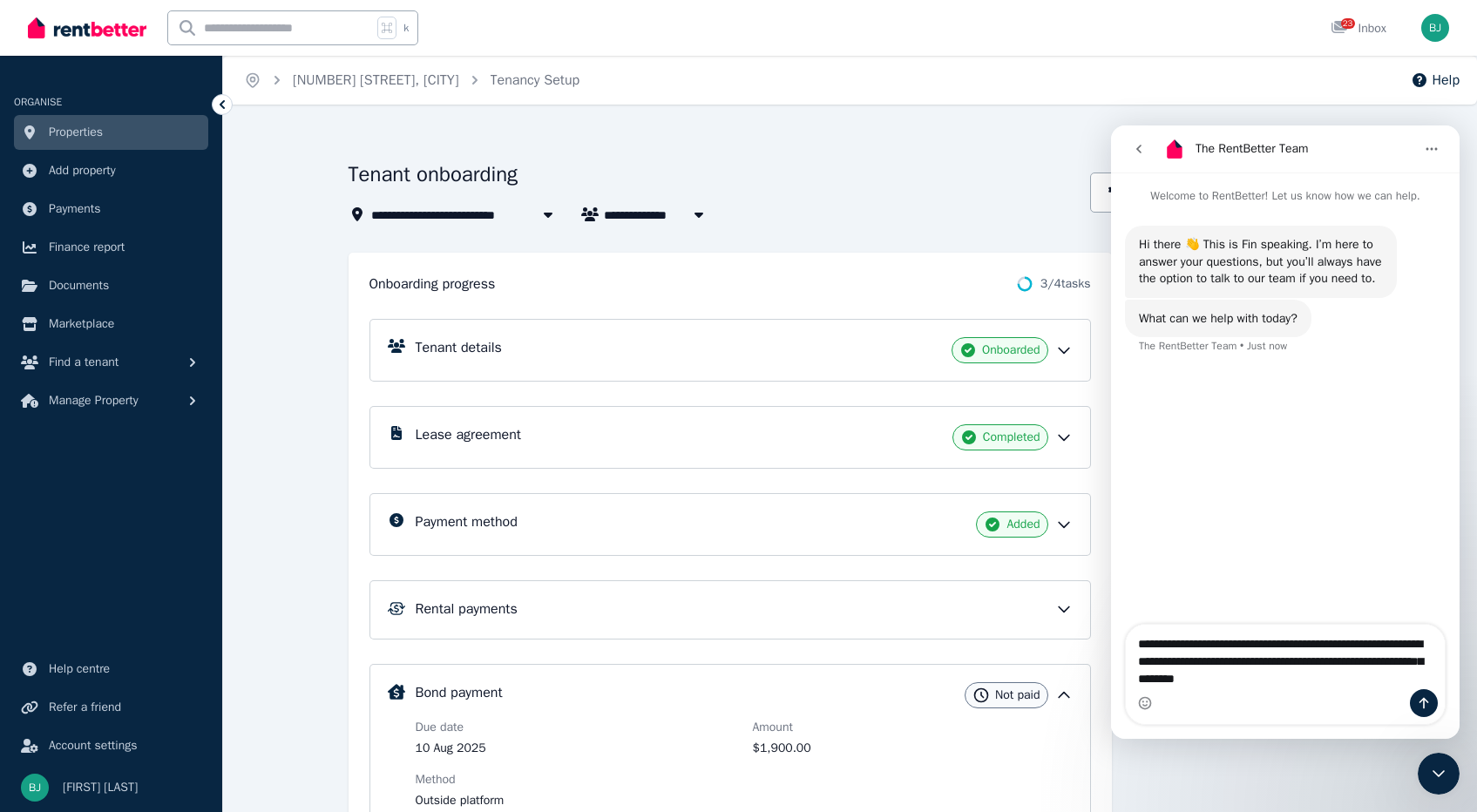 type 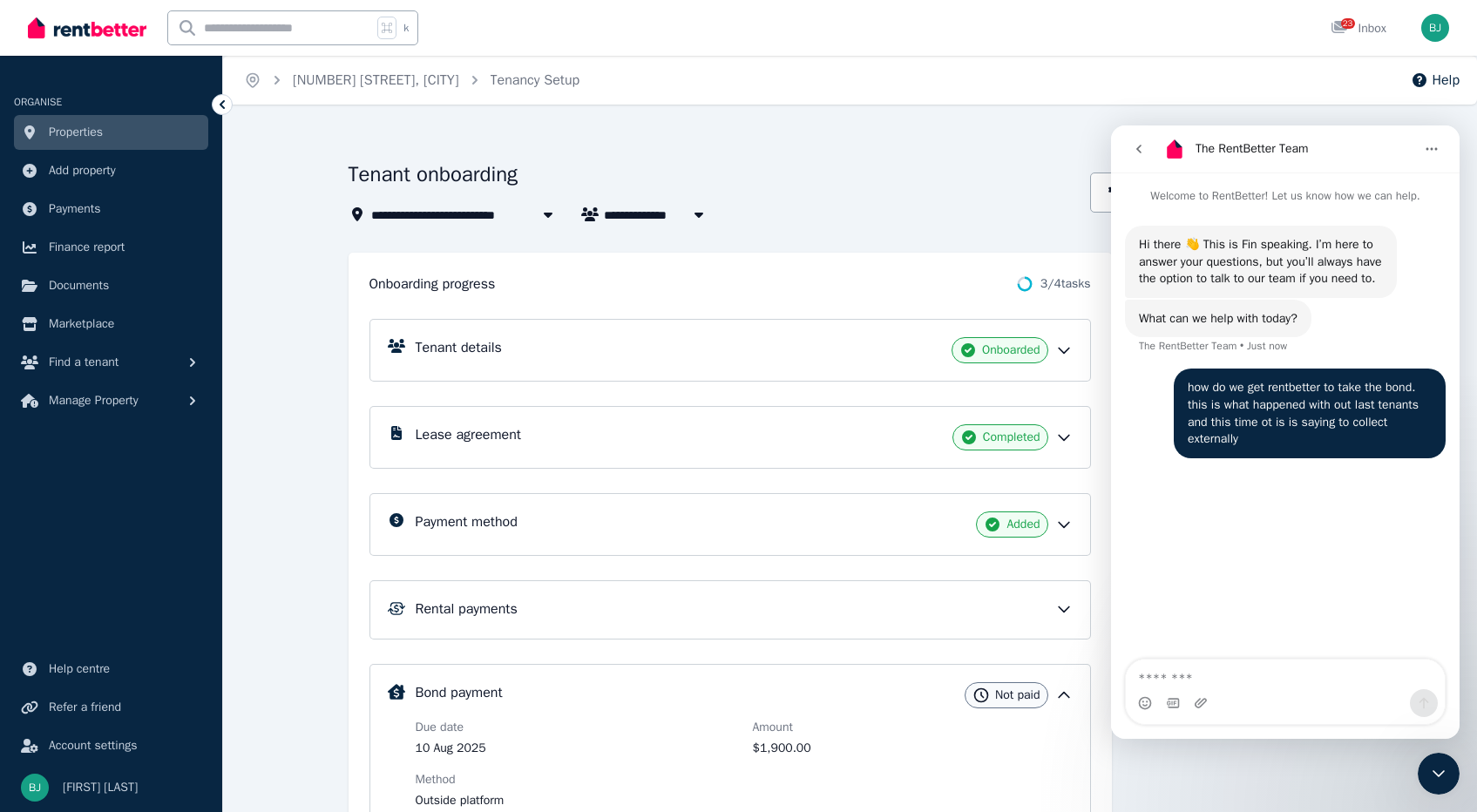 click on "Tenant details Onboarded Lease agreement Completed Payment method Added Rental payments Bond payment Not paid Due date [DATE] Amount $[NUMBER].00 Method Outside platform Mark as paid Edit details Upload a file   or drag and drop" at bounding box center (730, 663) 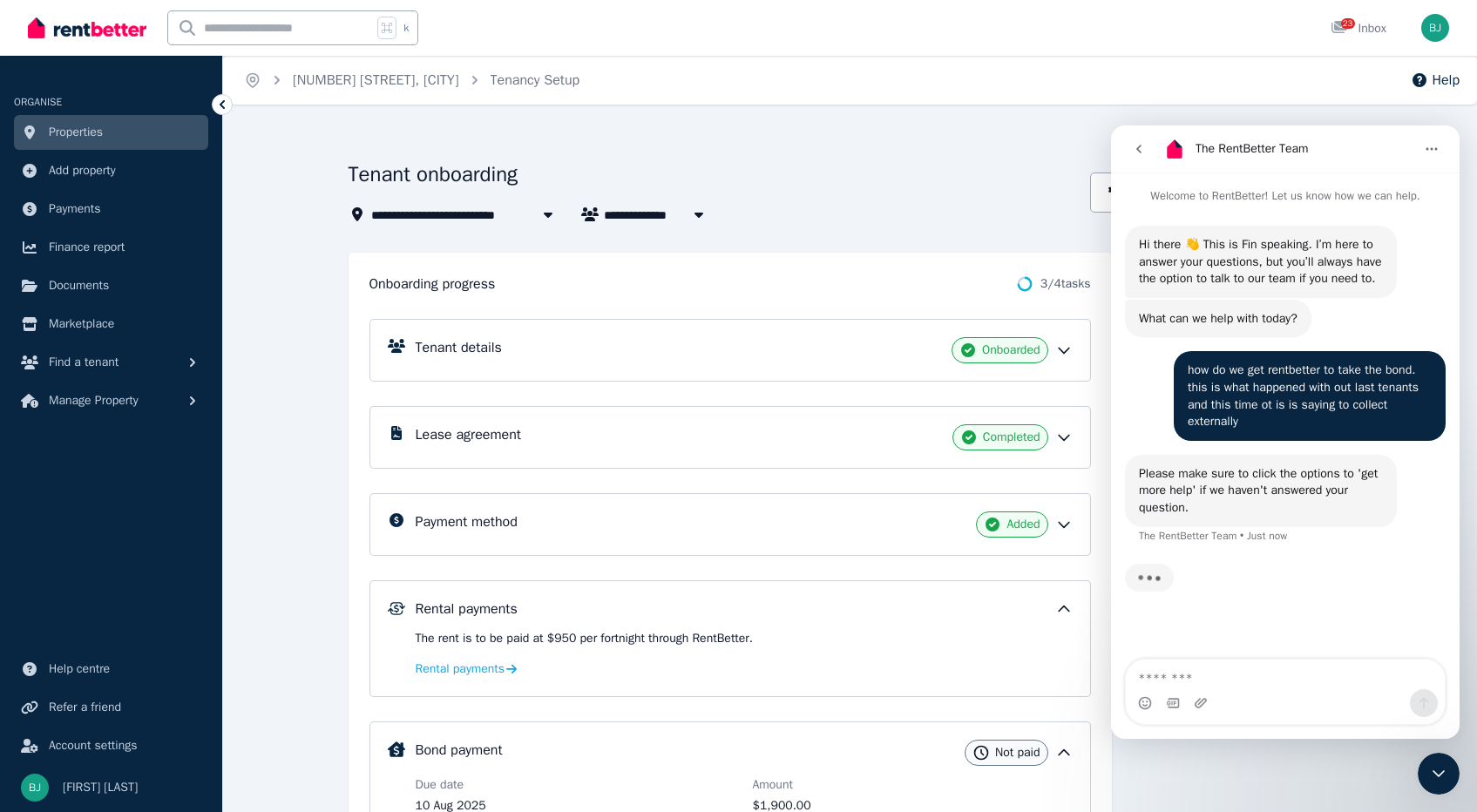 click on "Tenant details Onboarded Lease agreement Completed Payment method Added Rental payments The rent is to be paid at   $[NUMBER] per fortnight   through RentBetter . Rental payments Bond payment Not paid Due date [DATE] Amount $[NUMBER].00 Method Outside platform Mark as paid Edit details Upload a file   or drag and drop" at bounding box center [730, 692] 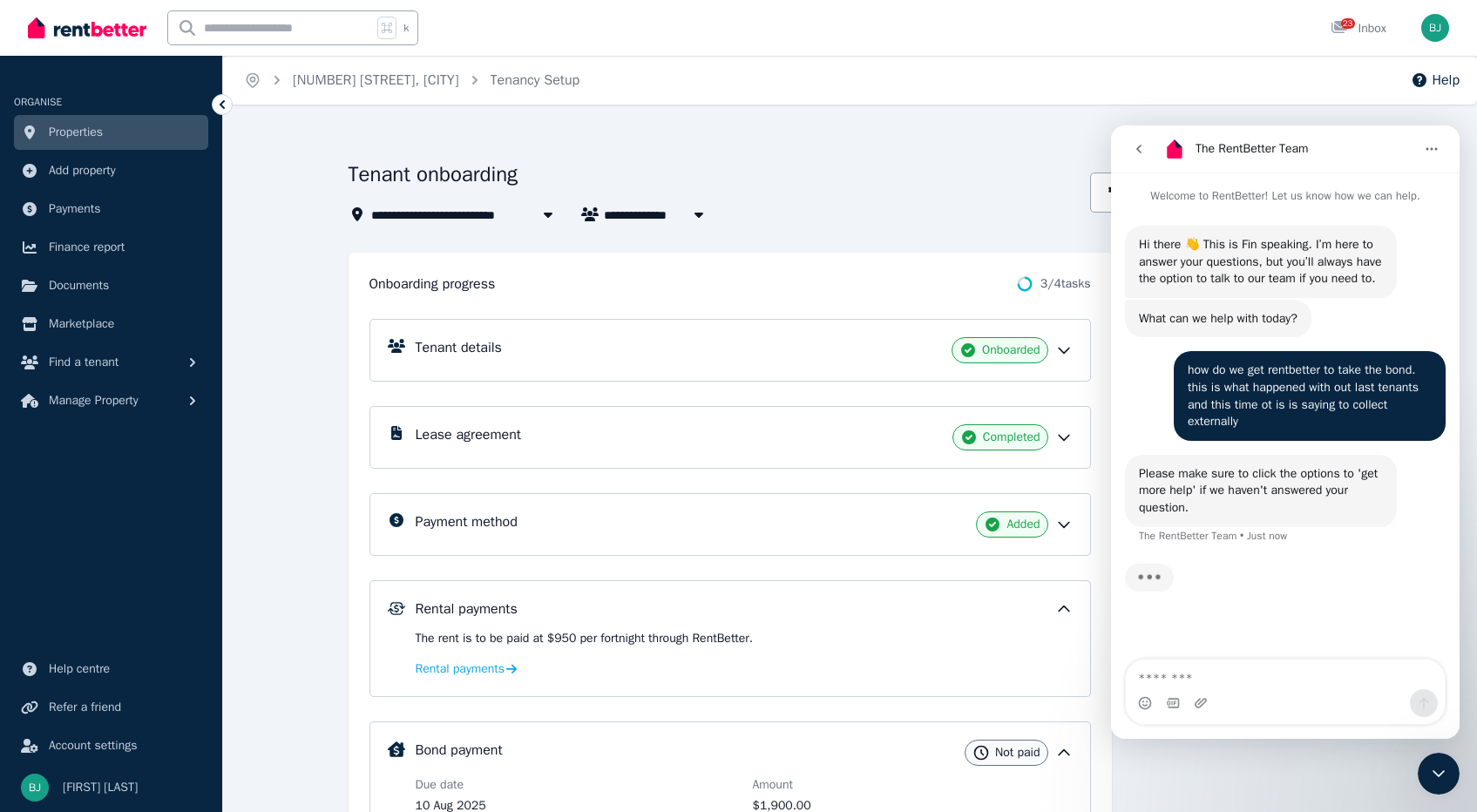 scroll, scrollTop: 35, scrollLeft: 0, axis: vertical 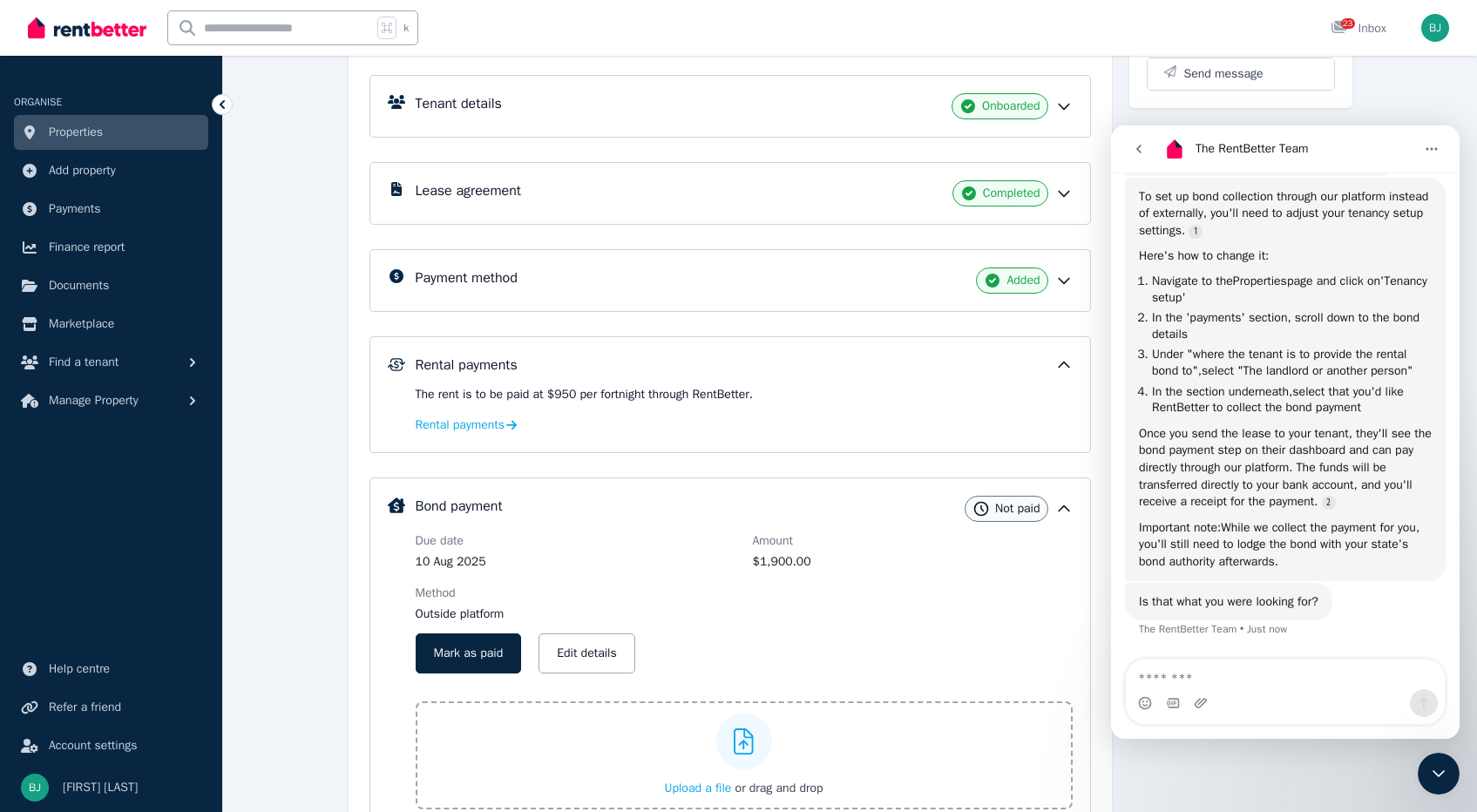 click on "Outside platform" at bounding box center (575, 614) 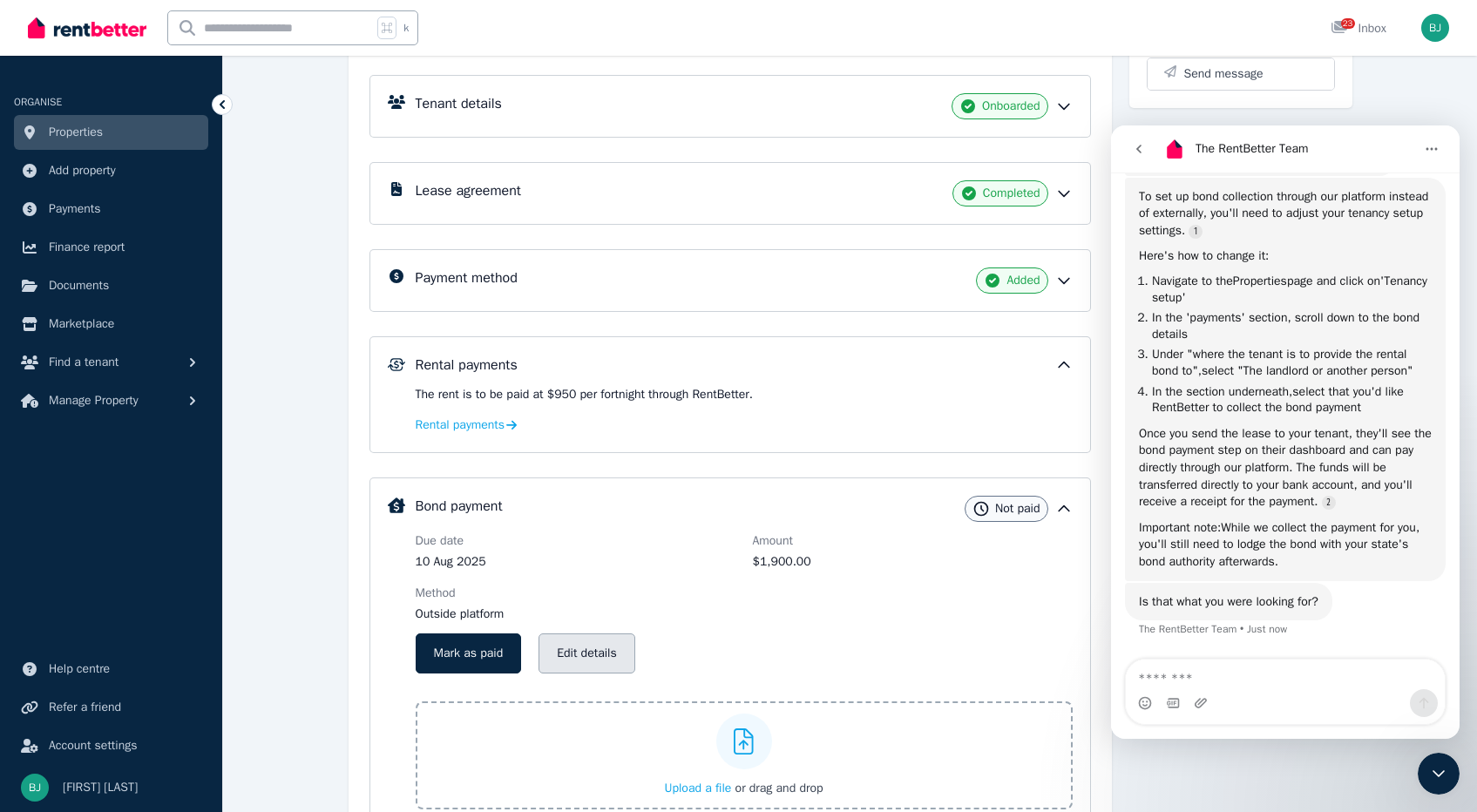 click on "Edit details" at bounding box center (586, 653) 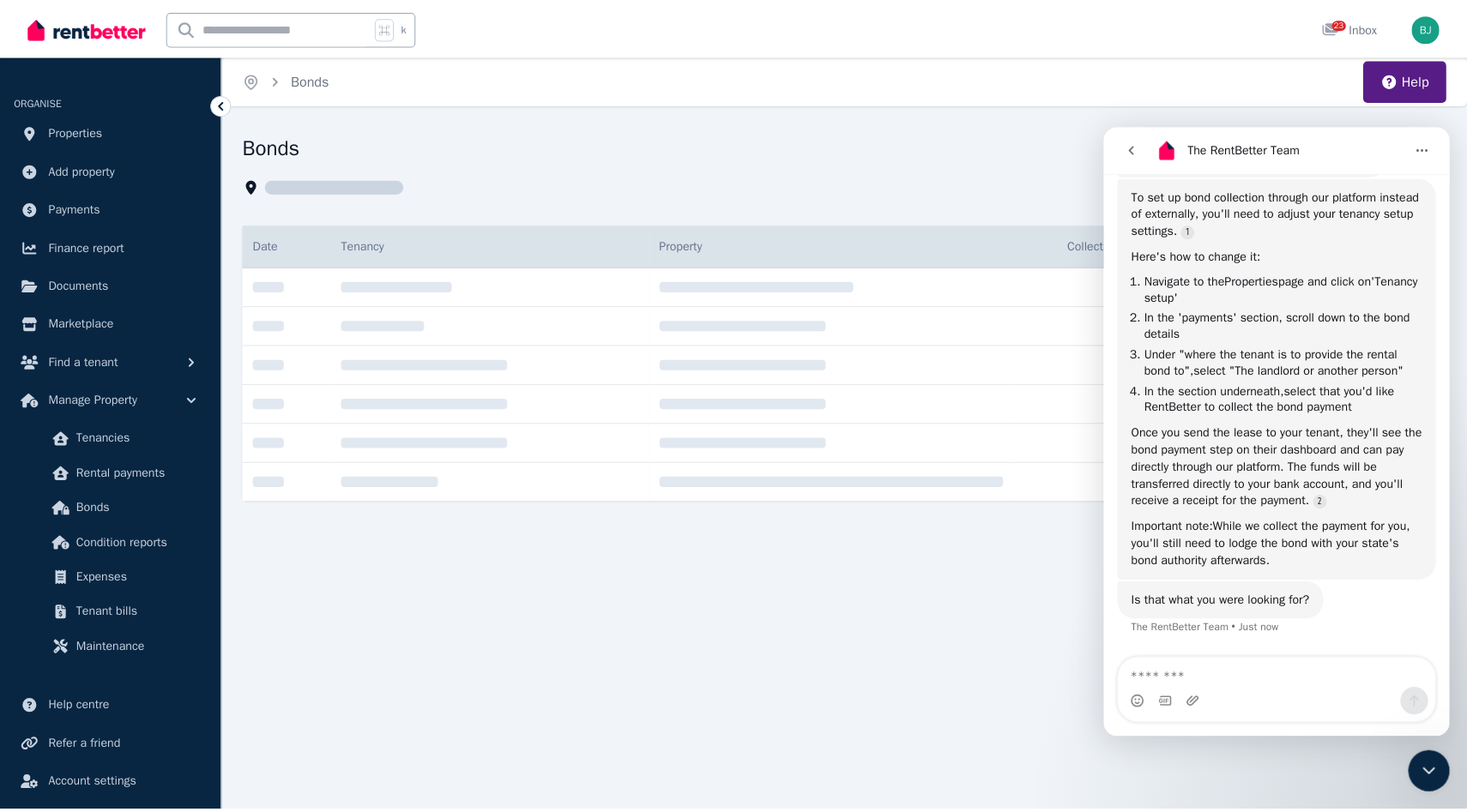 scroll, scrollTop: 0, scrollLeft: 0, axis: both 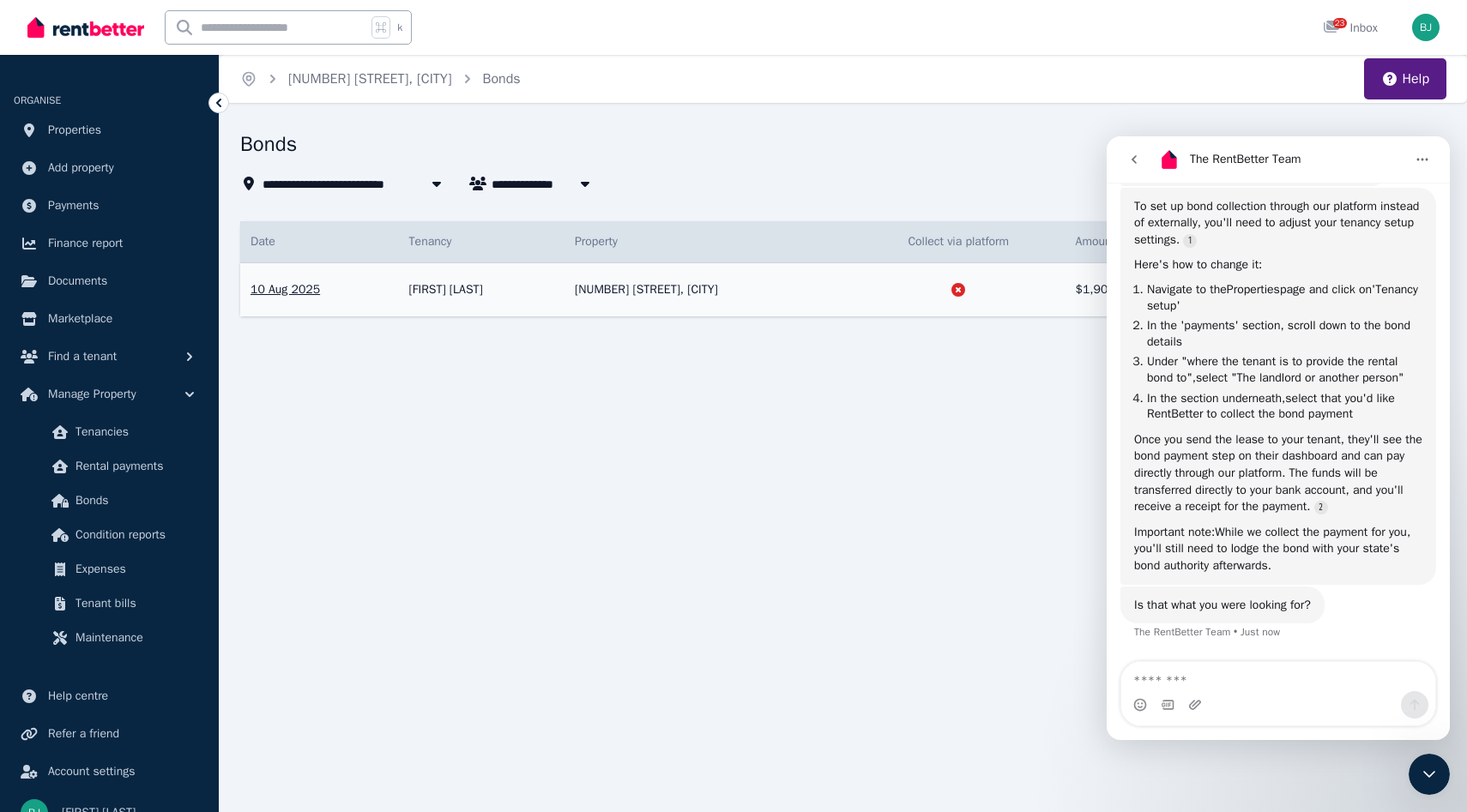 click on "[NUMBER] [STREET], [CITY]" at bounding box center [708, 290] 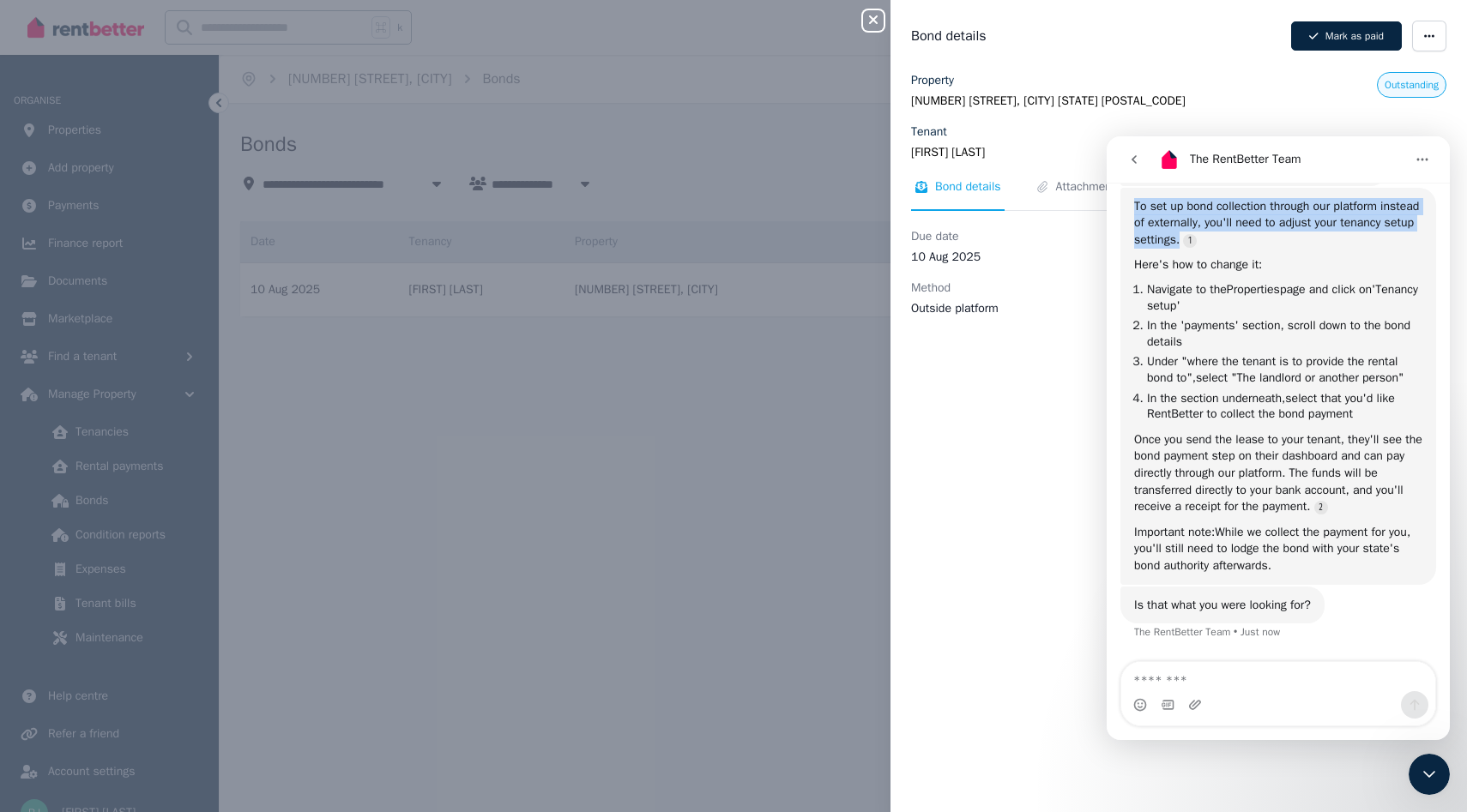 drag, startPoint x: 1316, startPoint y: 158, endPoint x: 1316, endPoint y: 243, distance: 85 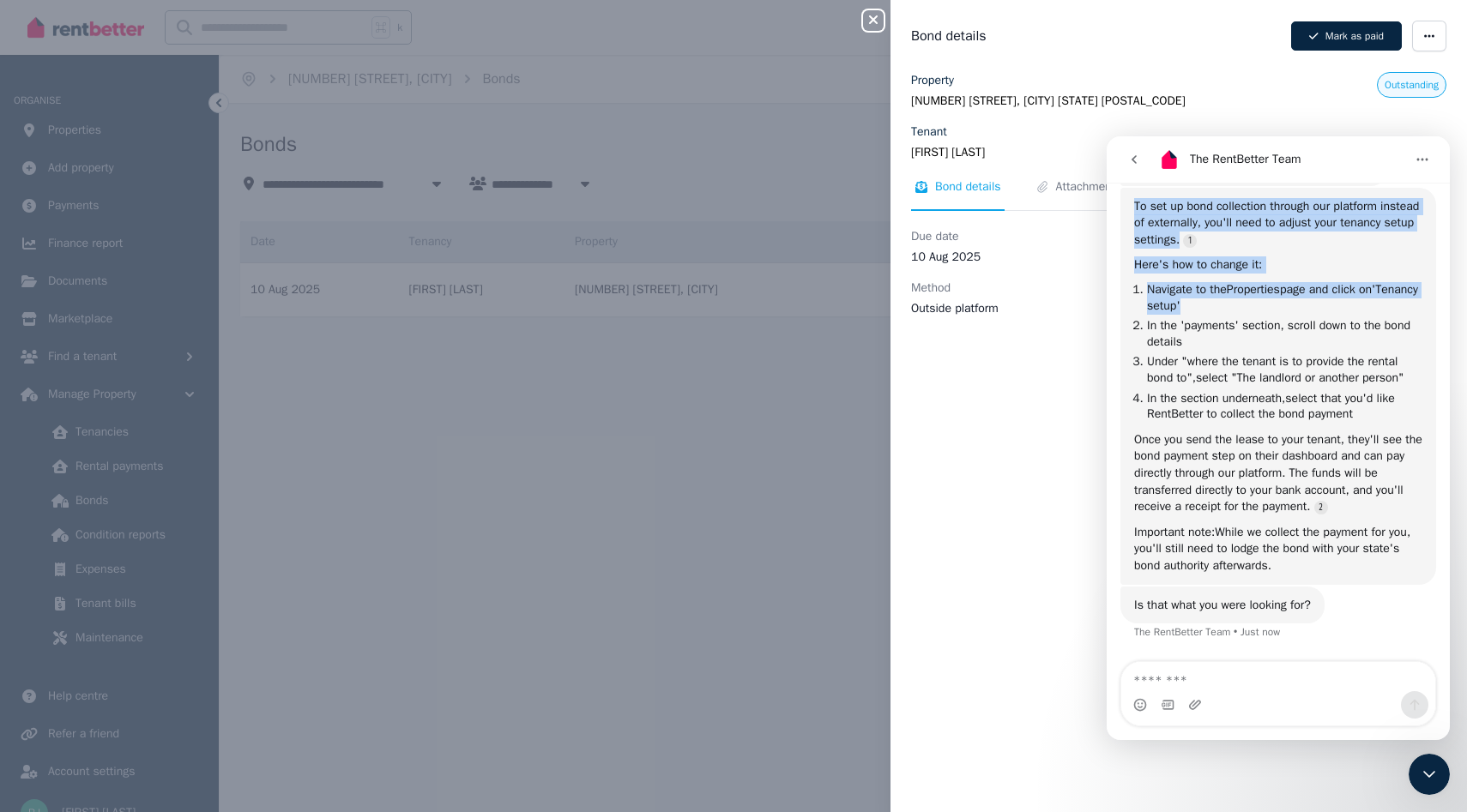 drag, startPoint x: 1341, startPoint y: 159, endPoint x: 1355, endPoint y: 304, distance: 145.6743 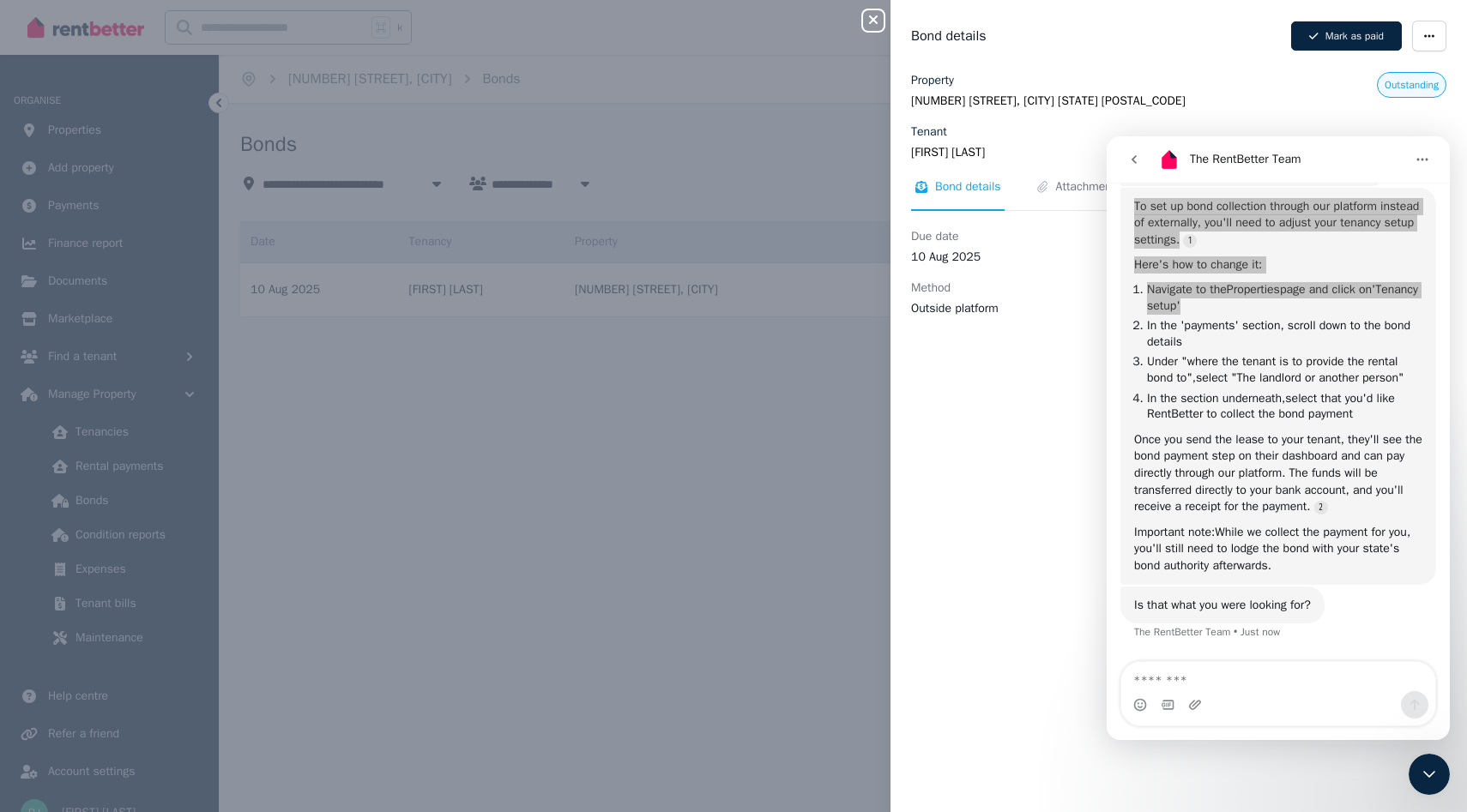click on "[NUMBER] [STREET], [CITY] [STATE] [POSTAL_CODE] Tenant [LAST] Outstanding Bond details Attachments Due date [DATE] Amount $[NUMBER].00 Method Outside platform" at bounding box center [1179, 431] 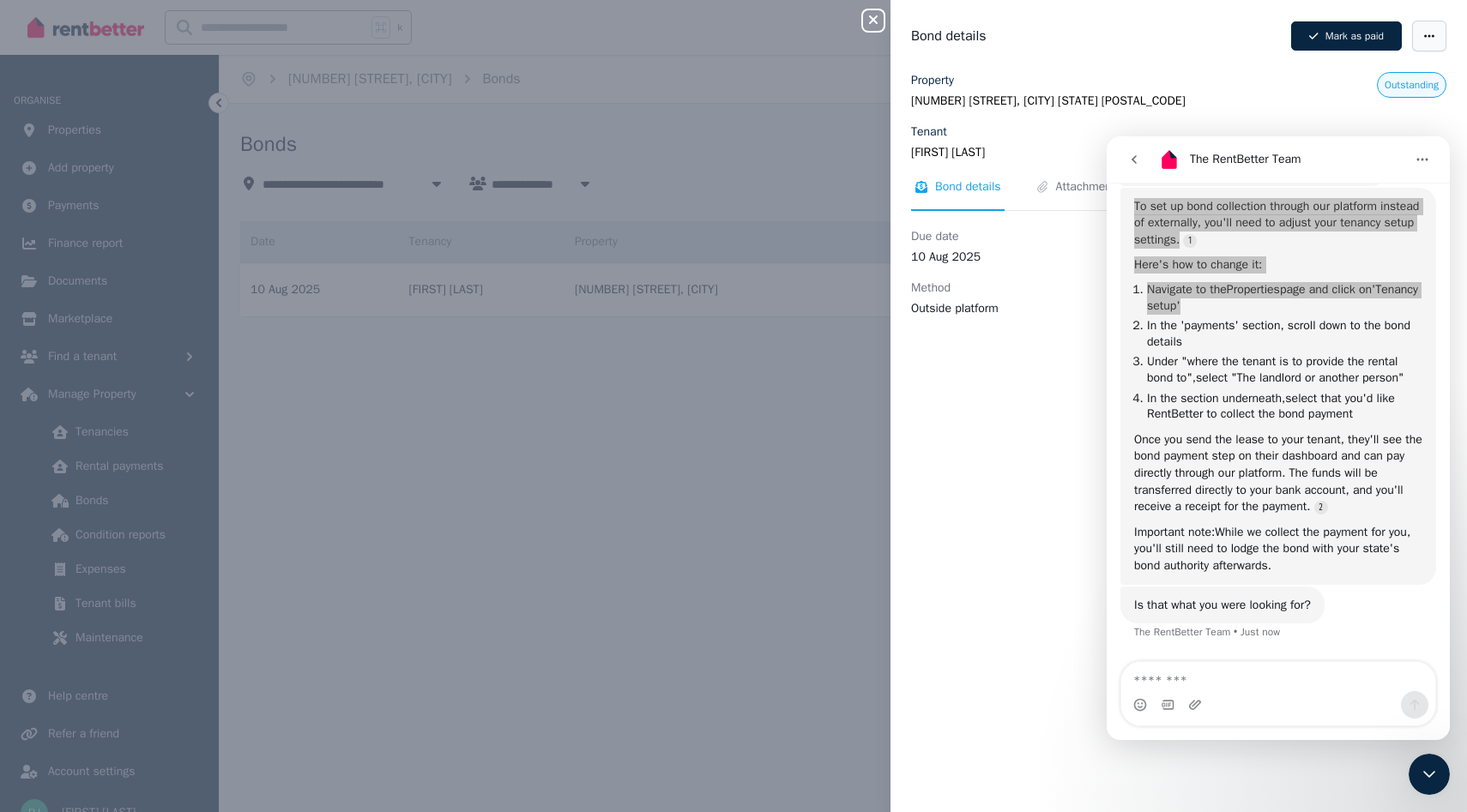 click 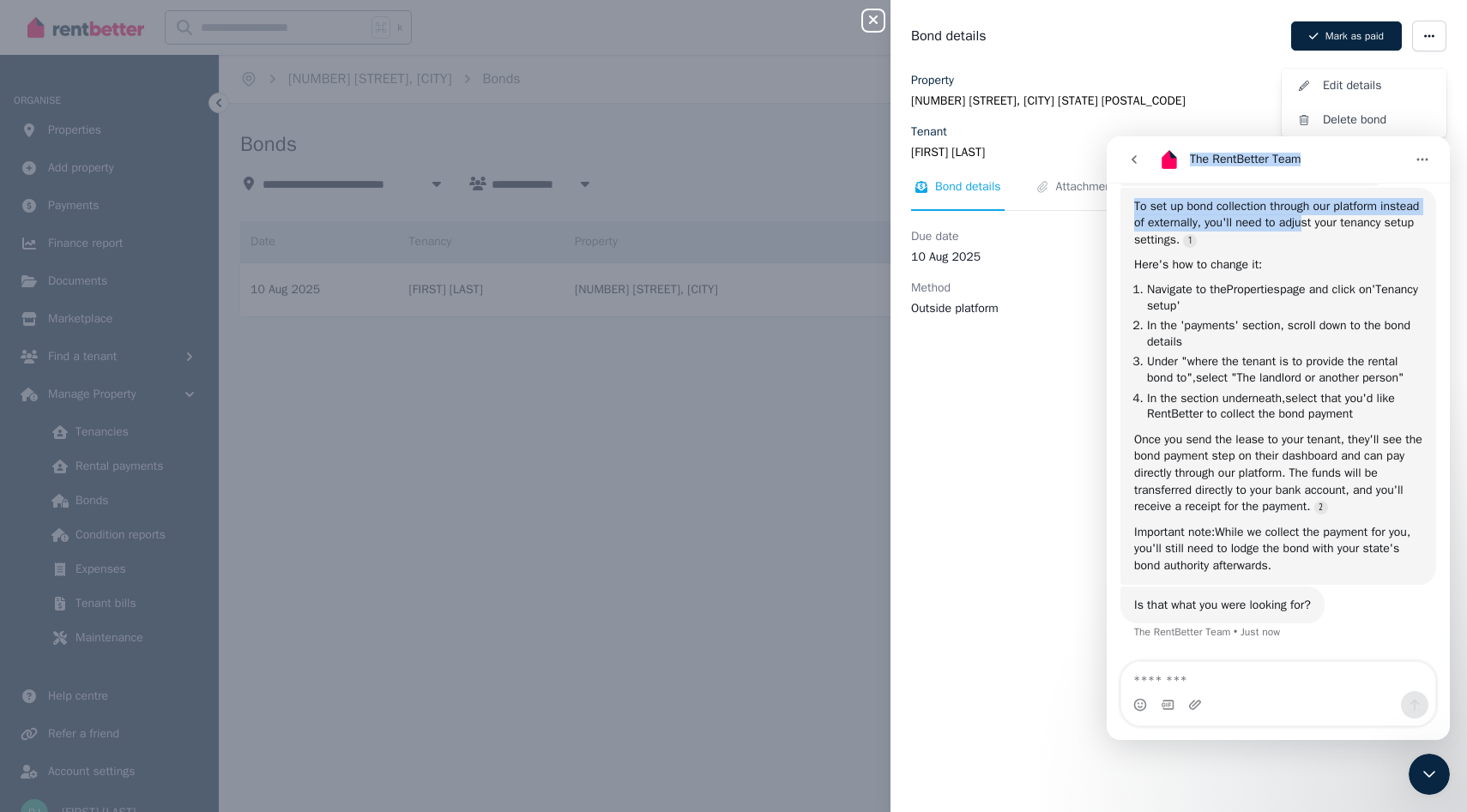 drag, startPoint x: 1352, startPoint y: 151, endPoint x: 1352, endPoint y: 229, distance: 78 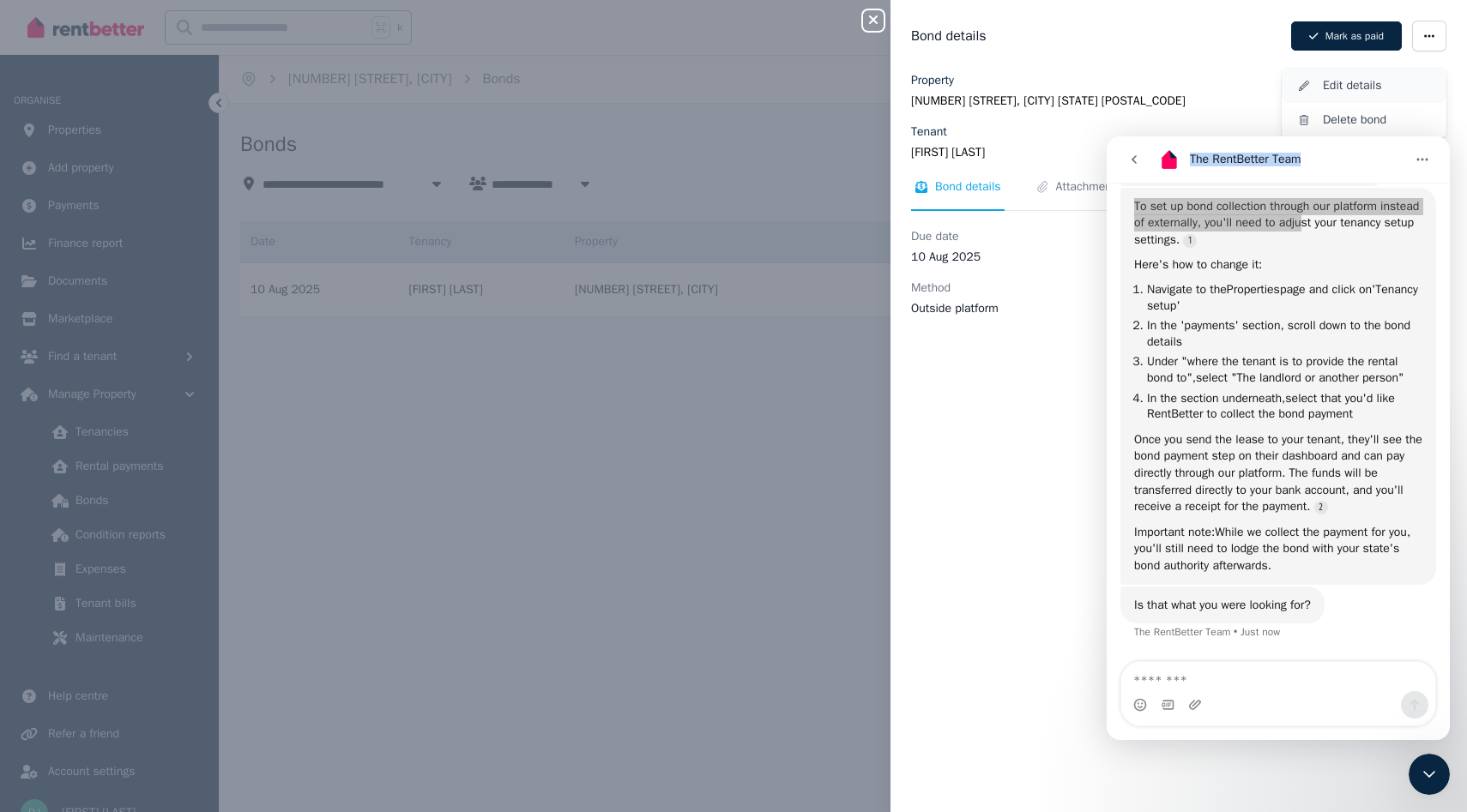 click on "Edit details" at bounding box center (1378, 86) 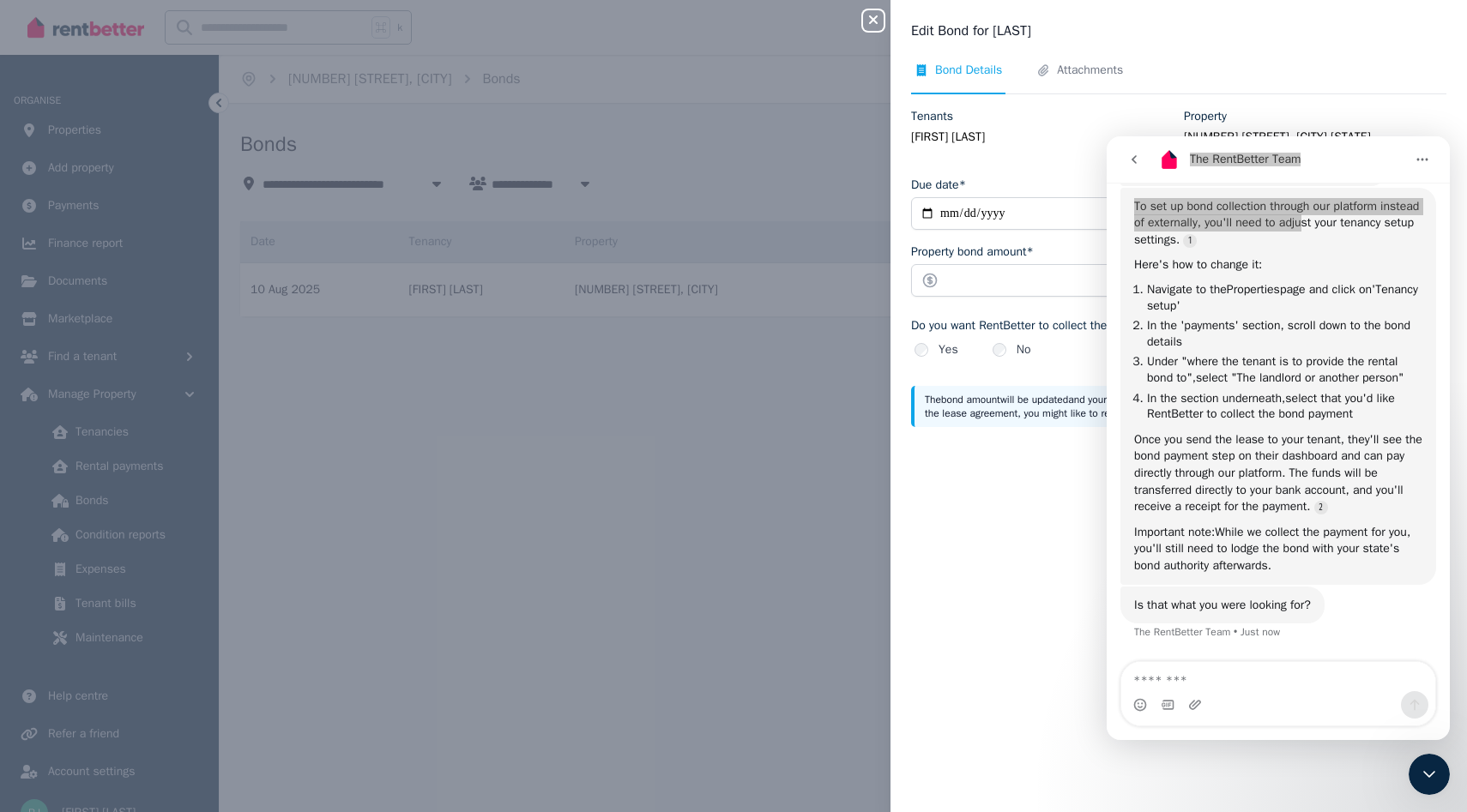 click on "The  bond amount  will be   updated  and your tenant will be able to complete the payment. If you have already sent the lease agreement, you might like to return to the agreement to edit and resend the updated agreement" at bounding box center [1179, 406] 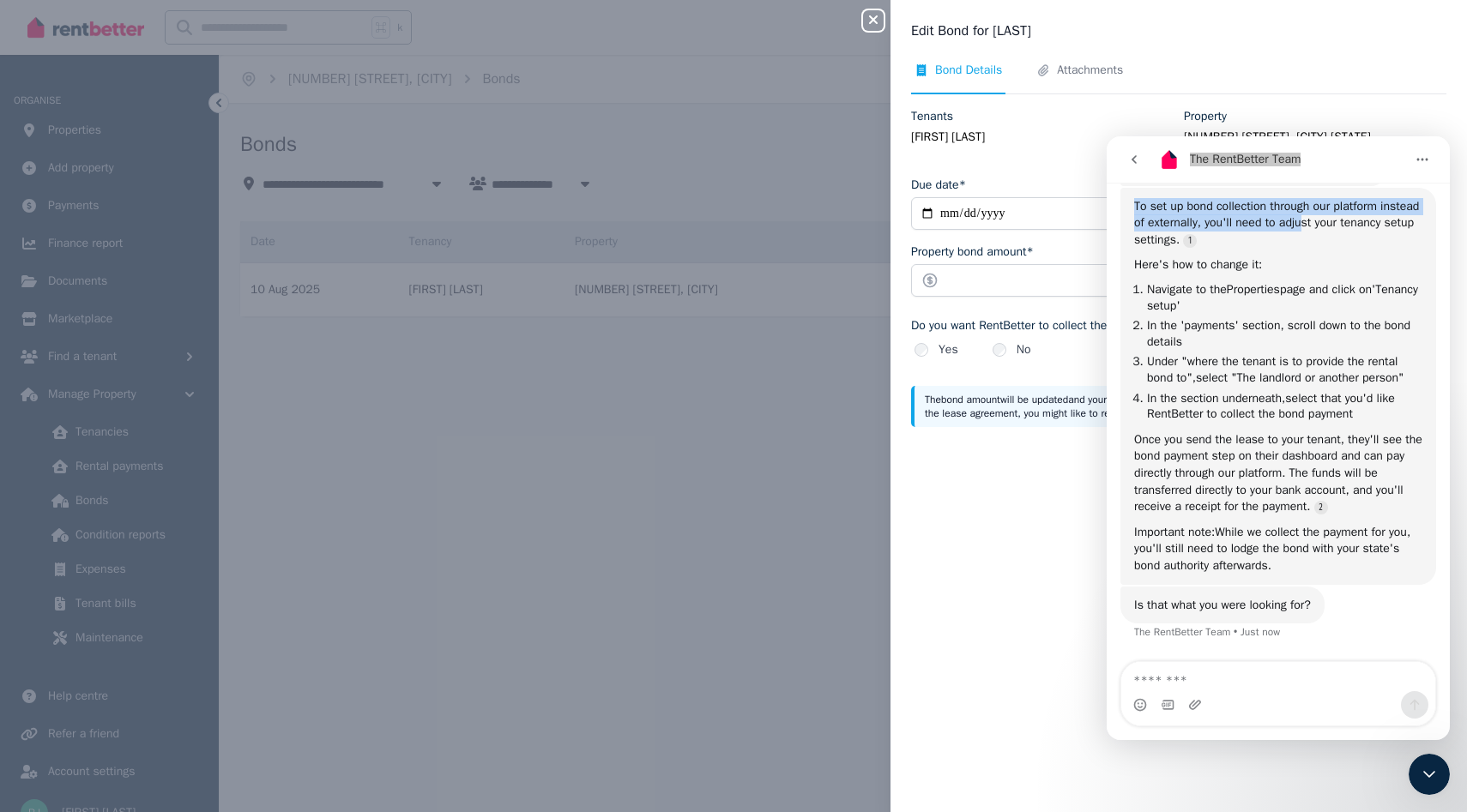 click 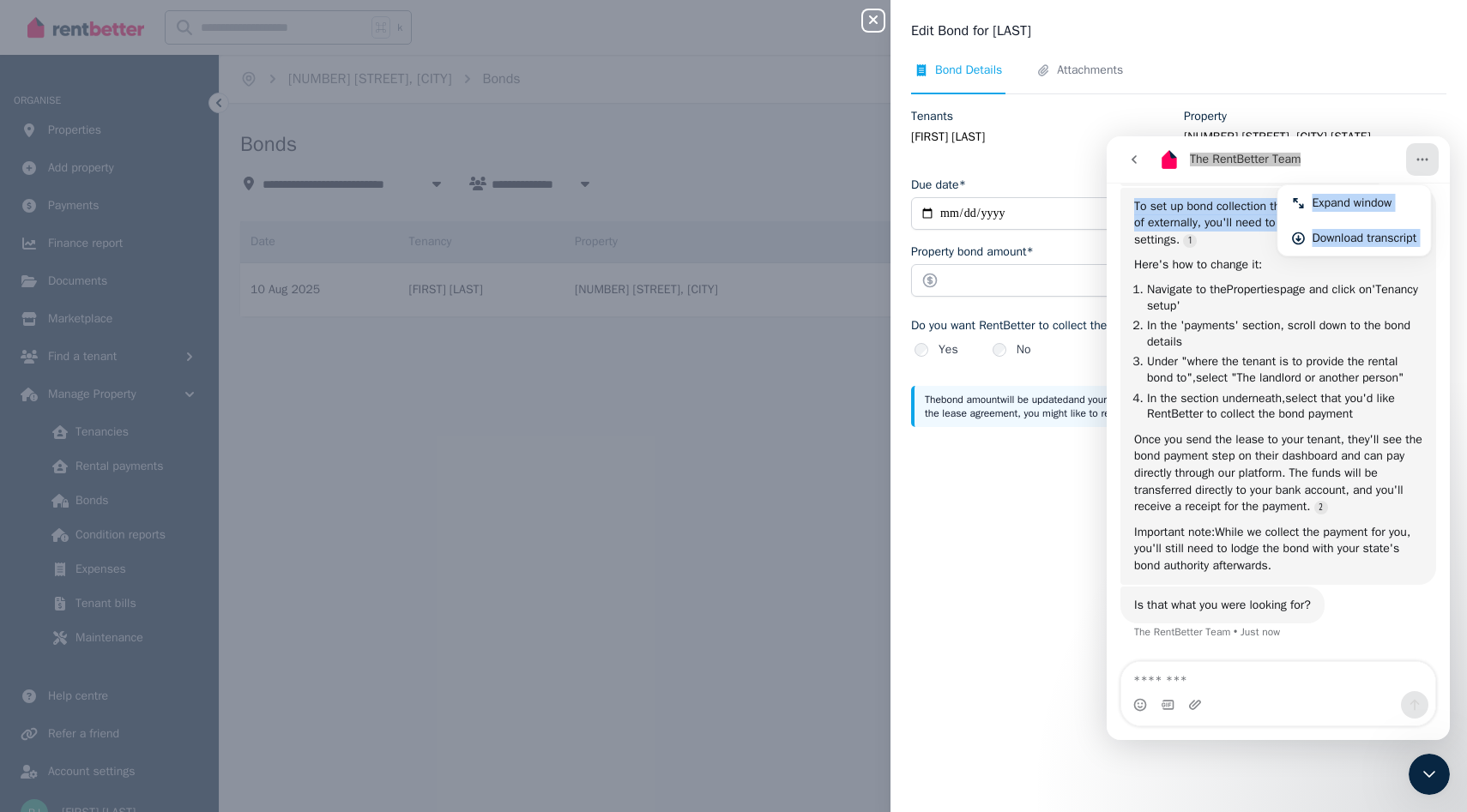click 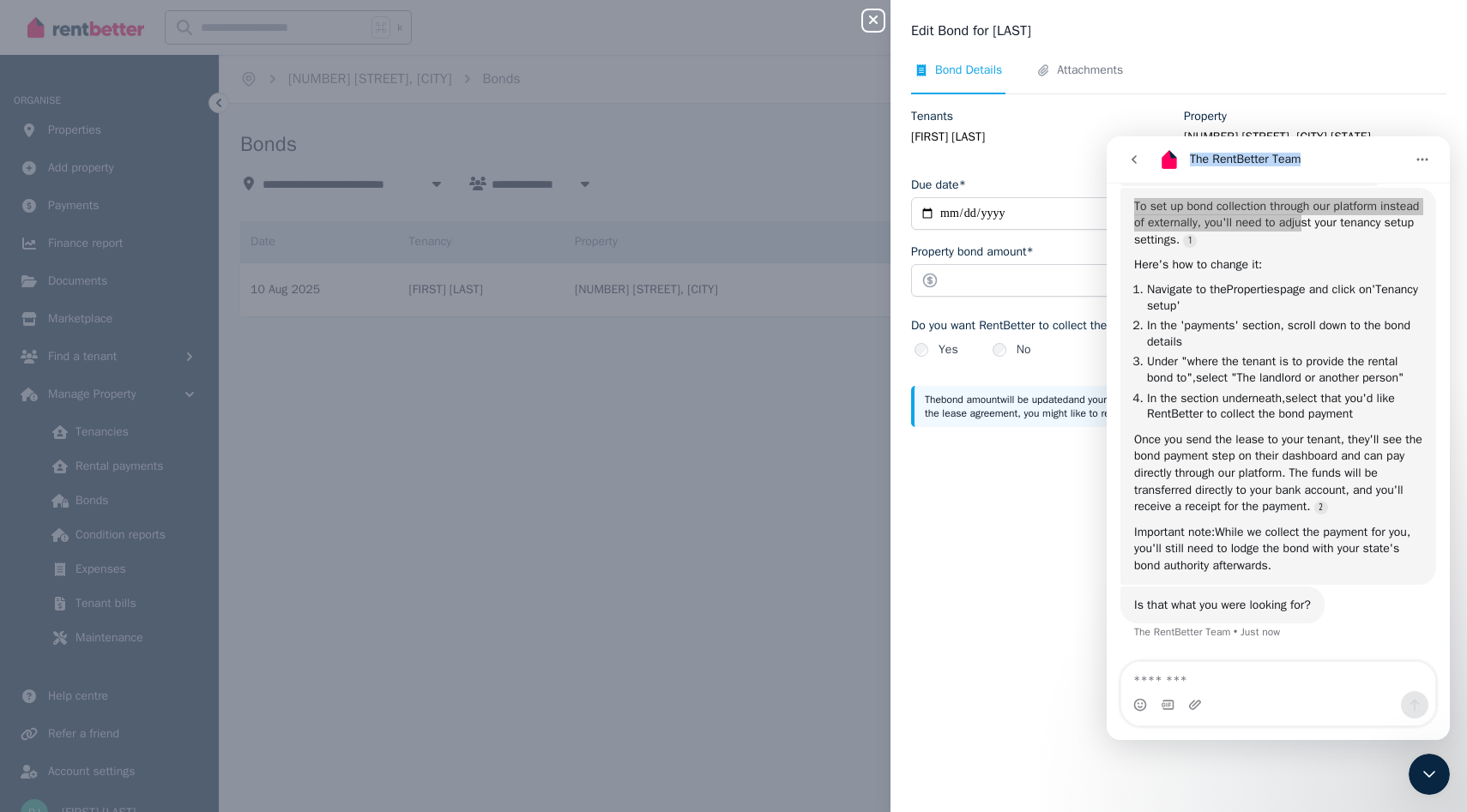 click 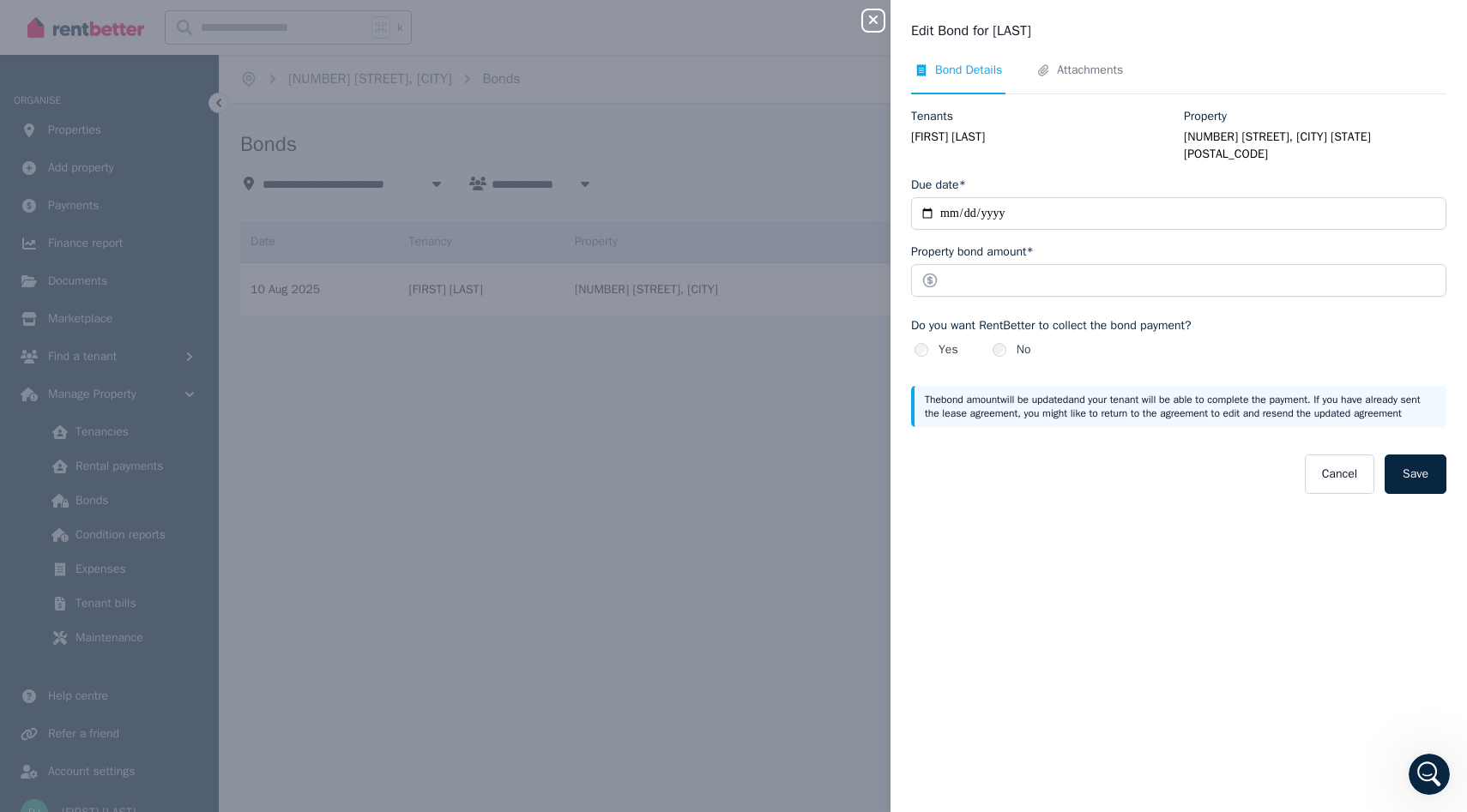 scroll, scrollTop: 0, scrollLeft: 0, axis: both 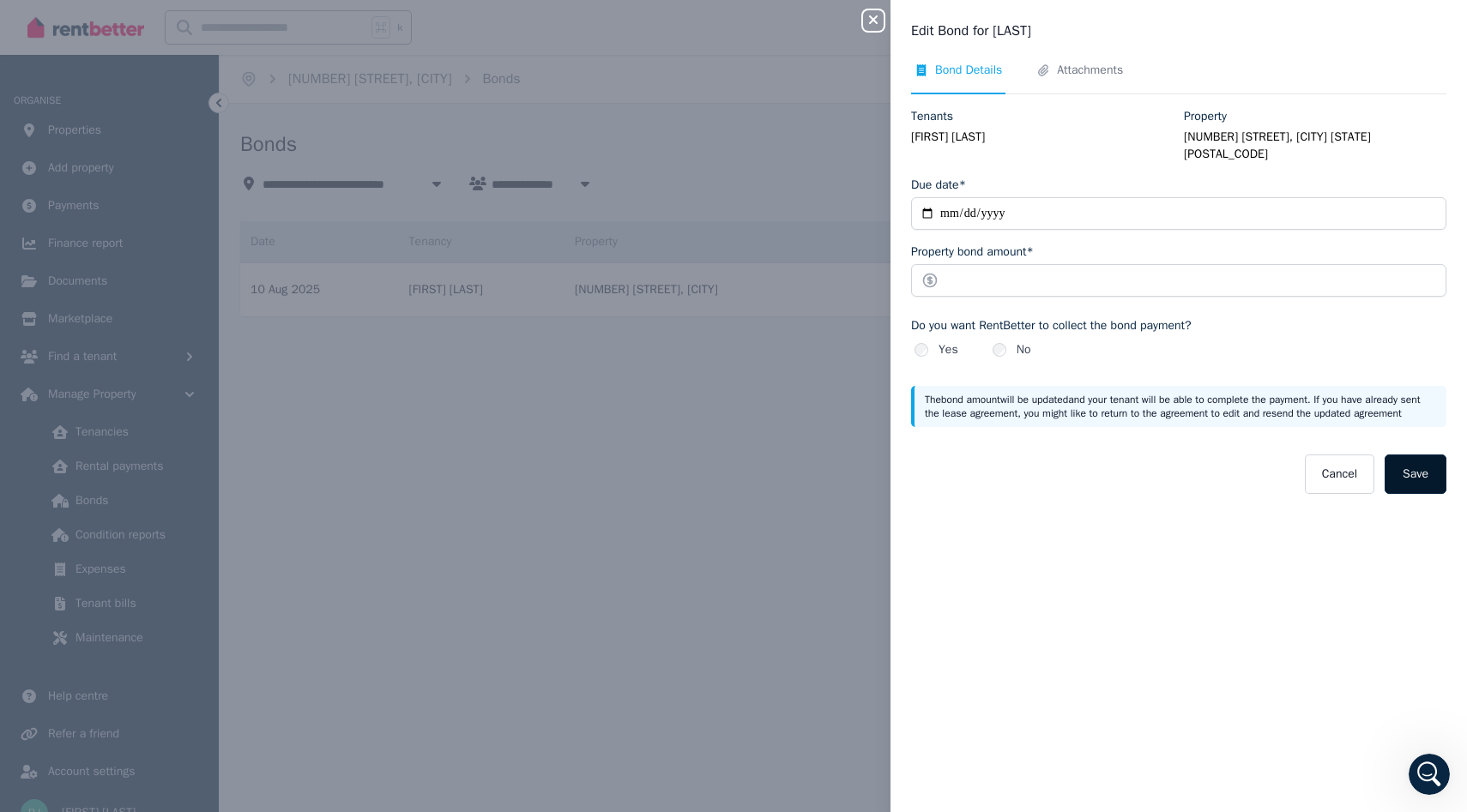 click on "Save" at bounding box center (1416, 474) 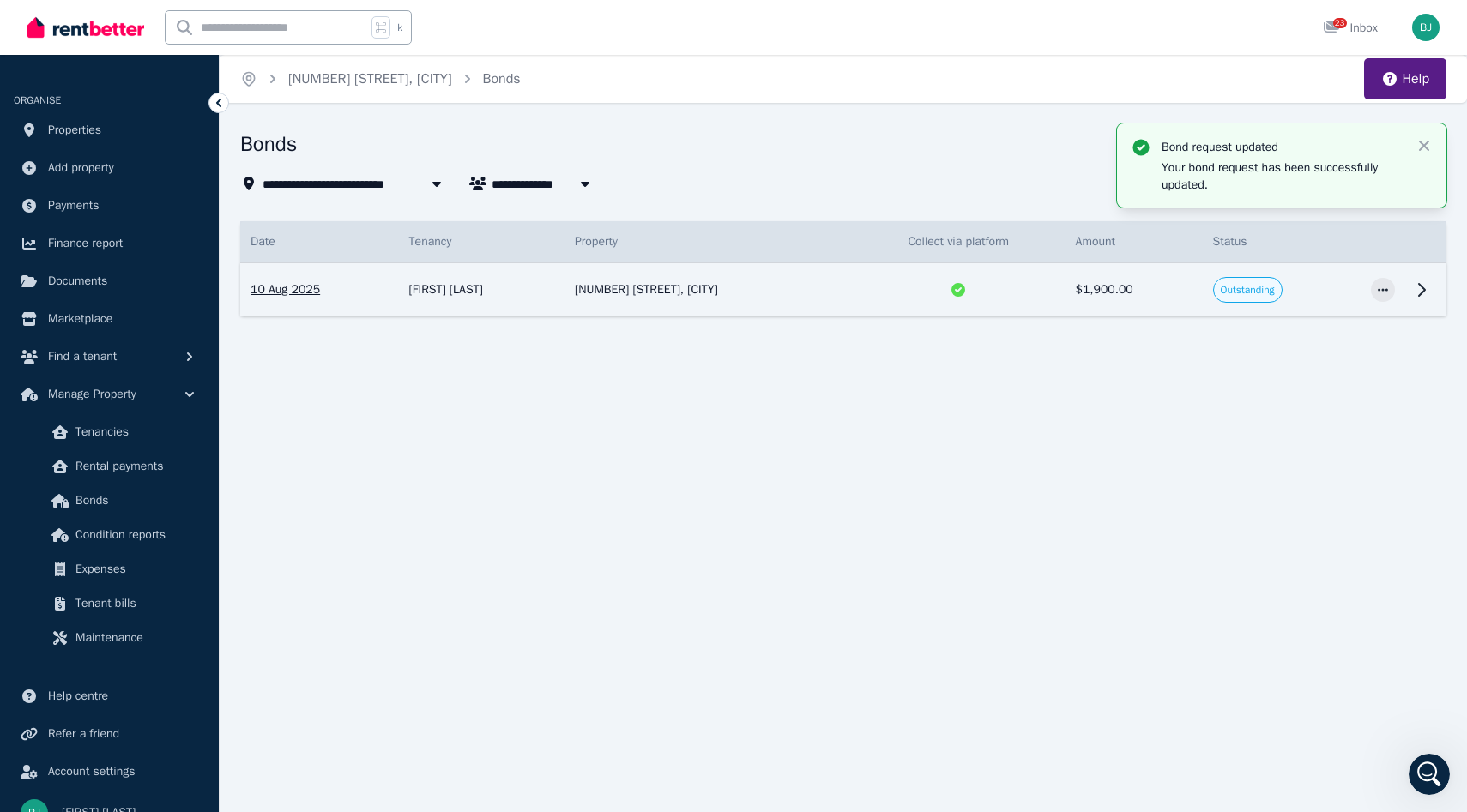click on "Outstanding" at bounding box center [1247, 290] 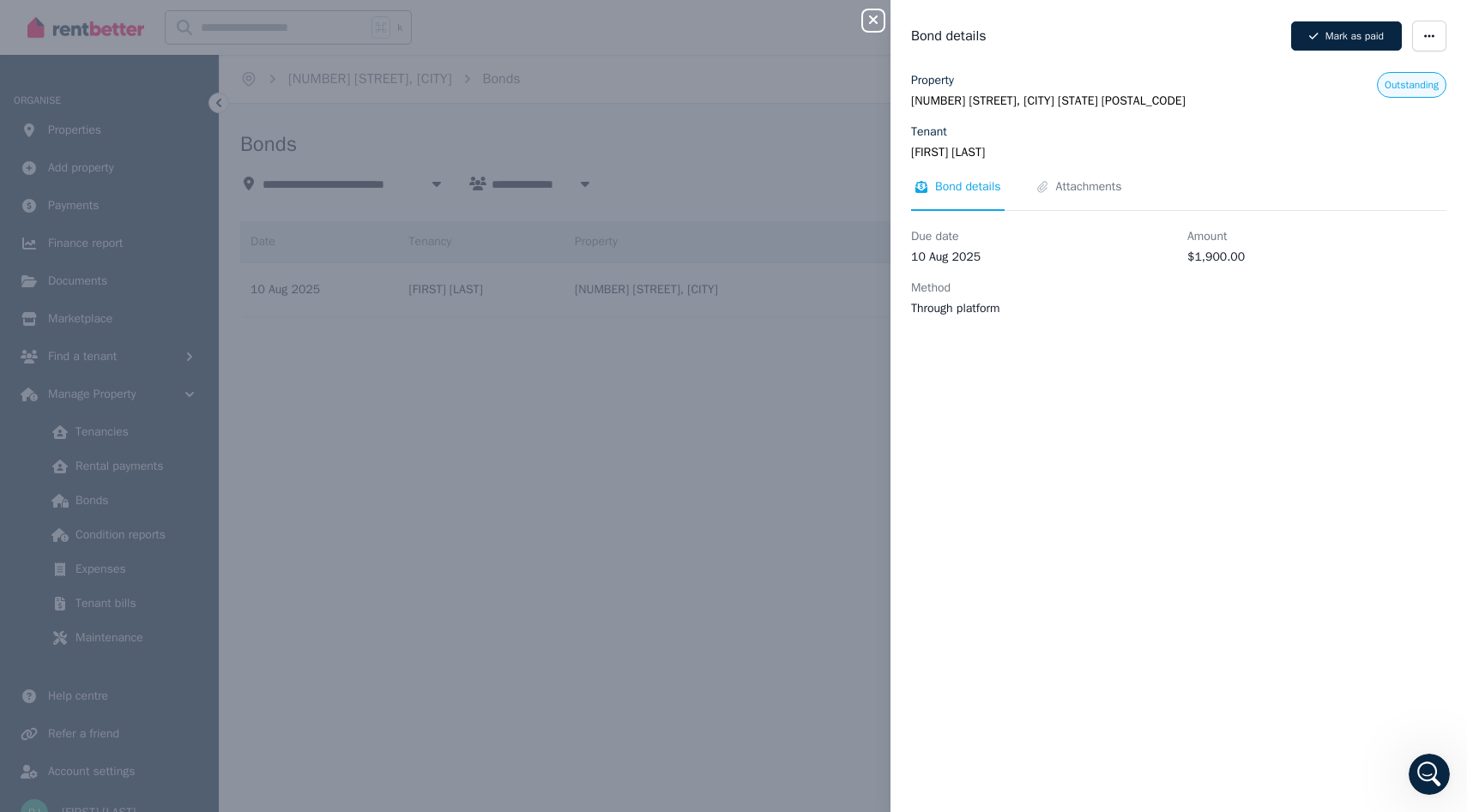 click on "Close panel Bond details Mark as paid Property [NUMBER] [STREET], [CITY] [STATE] [POSTAL_CODE] Tenant [LAST] Outstanding Bond details Attachments Due date [DATE] Amount $[NUMBER].00 Method Through platform" at bounding box center [734, 406] 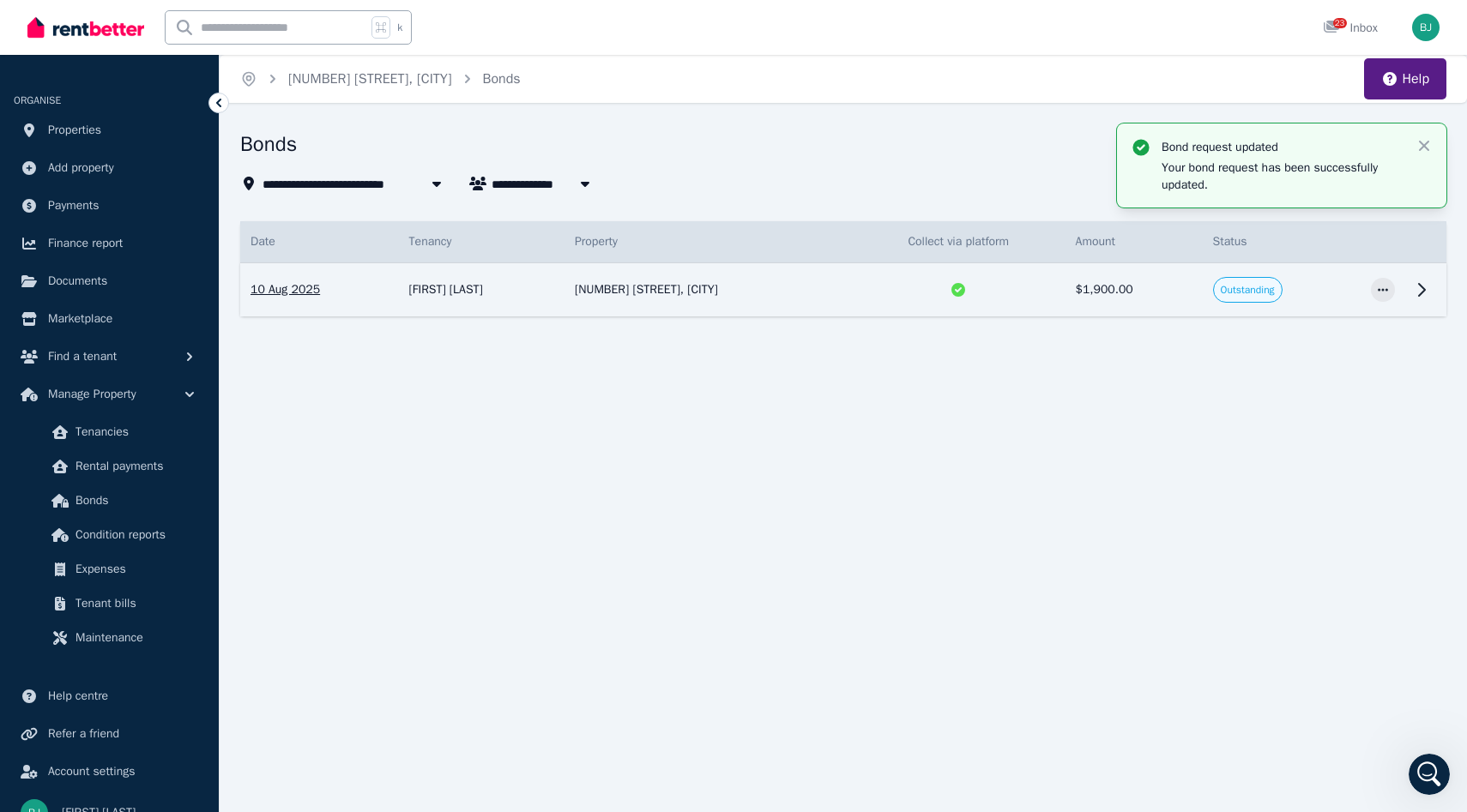 click on "[FIRST] [LAST]" at bounding box center (481, 290) 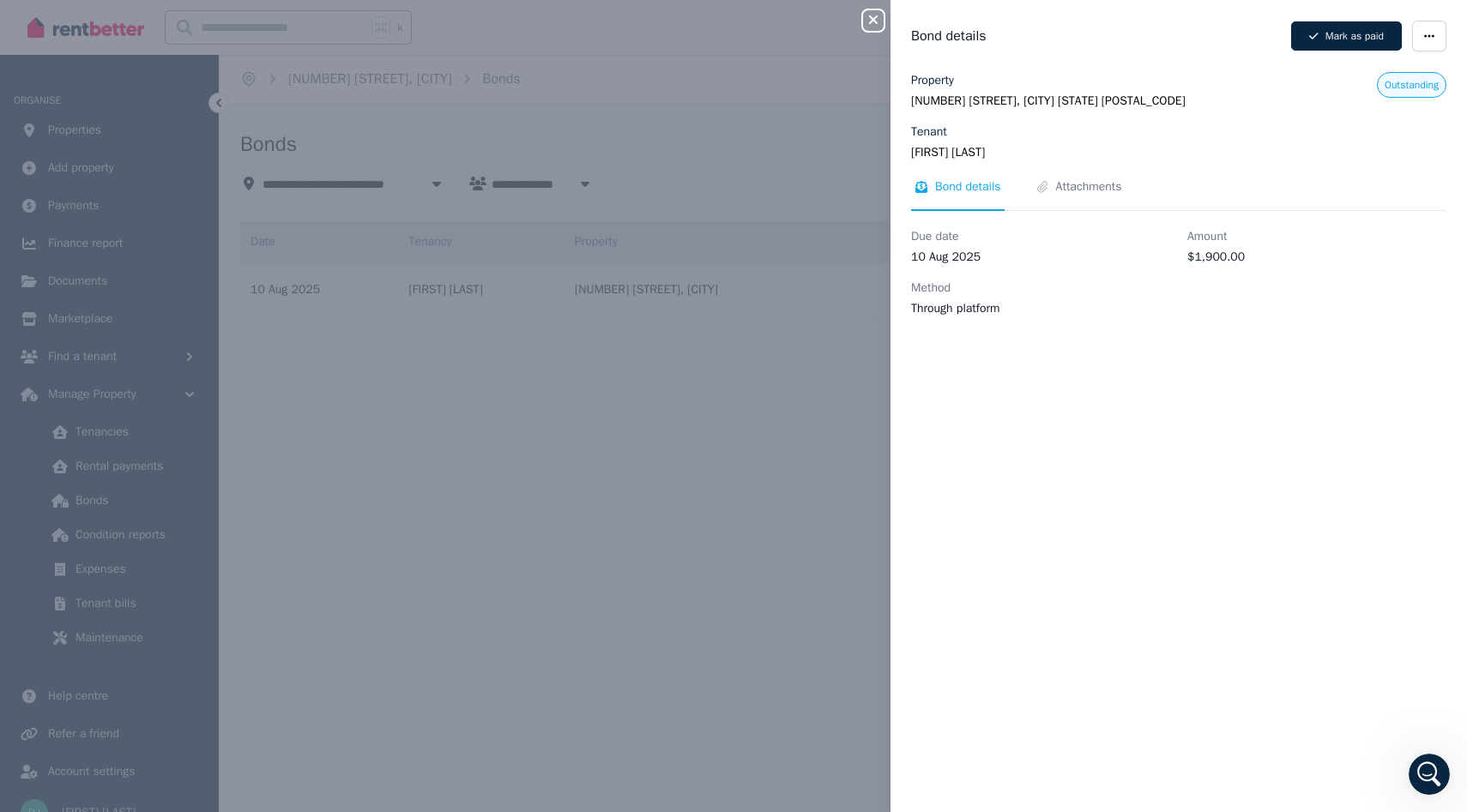click 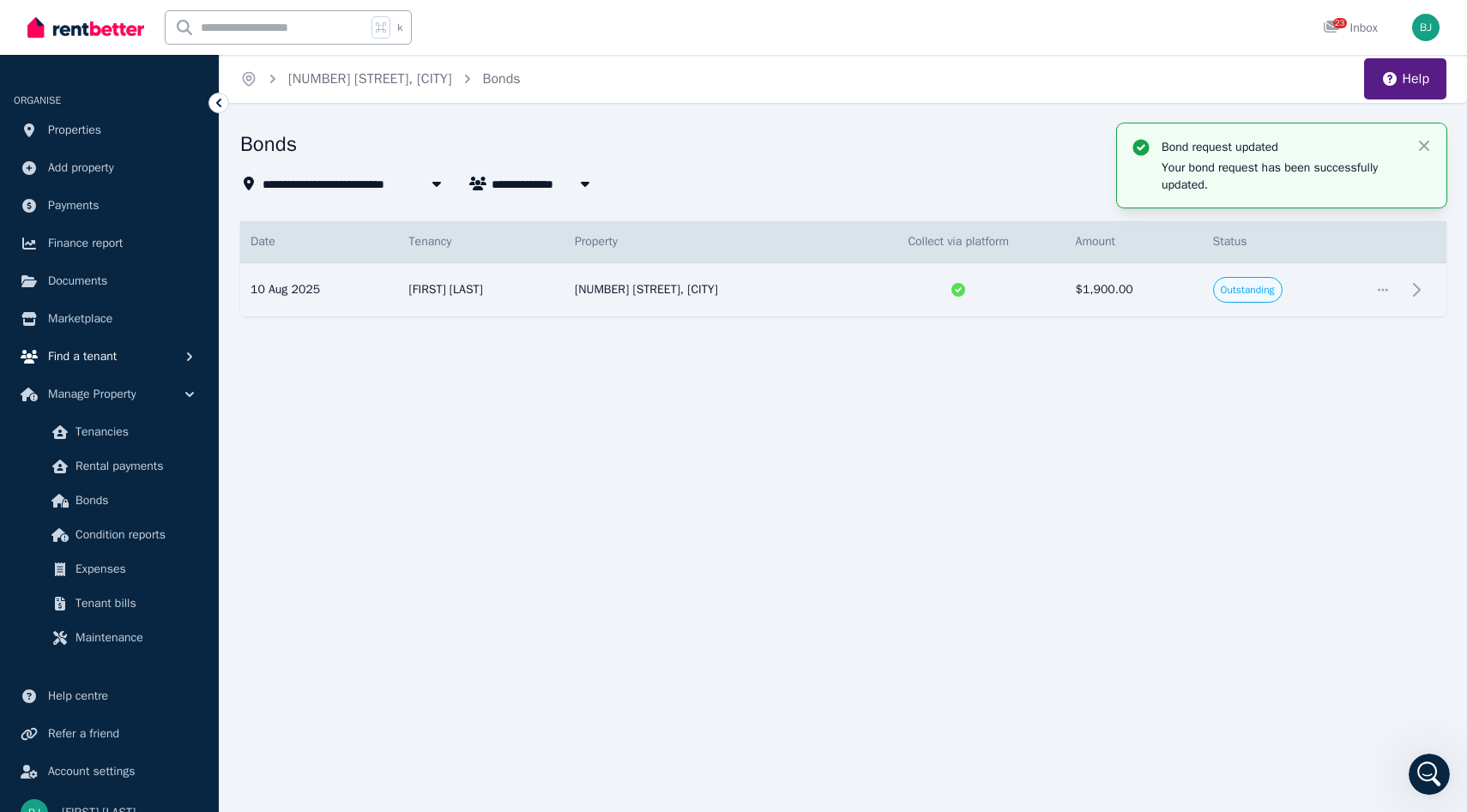 click on "Find a tenant" at bounding box center [82, 357] 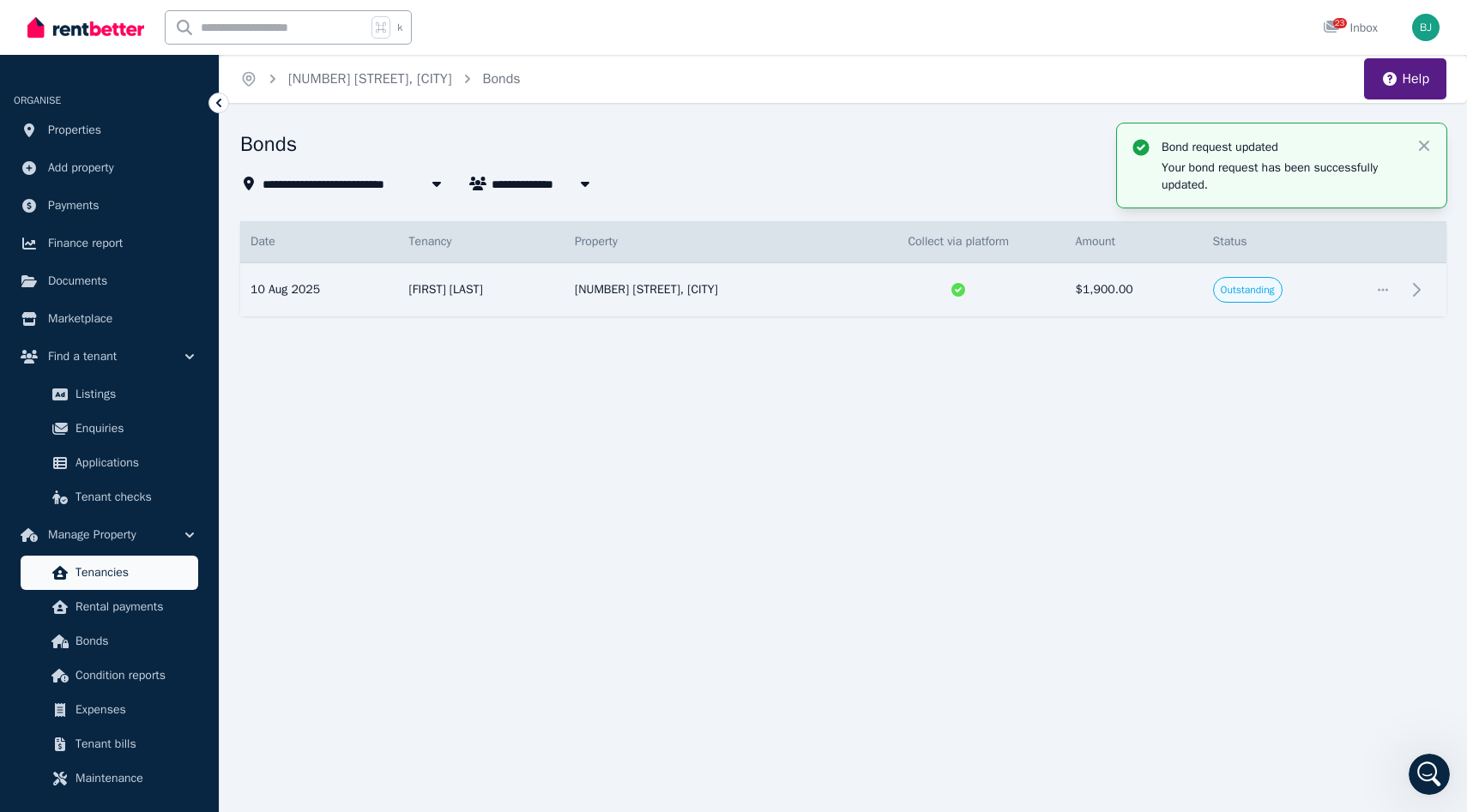 click on "Tenancies" at bounding box center [133, 573] 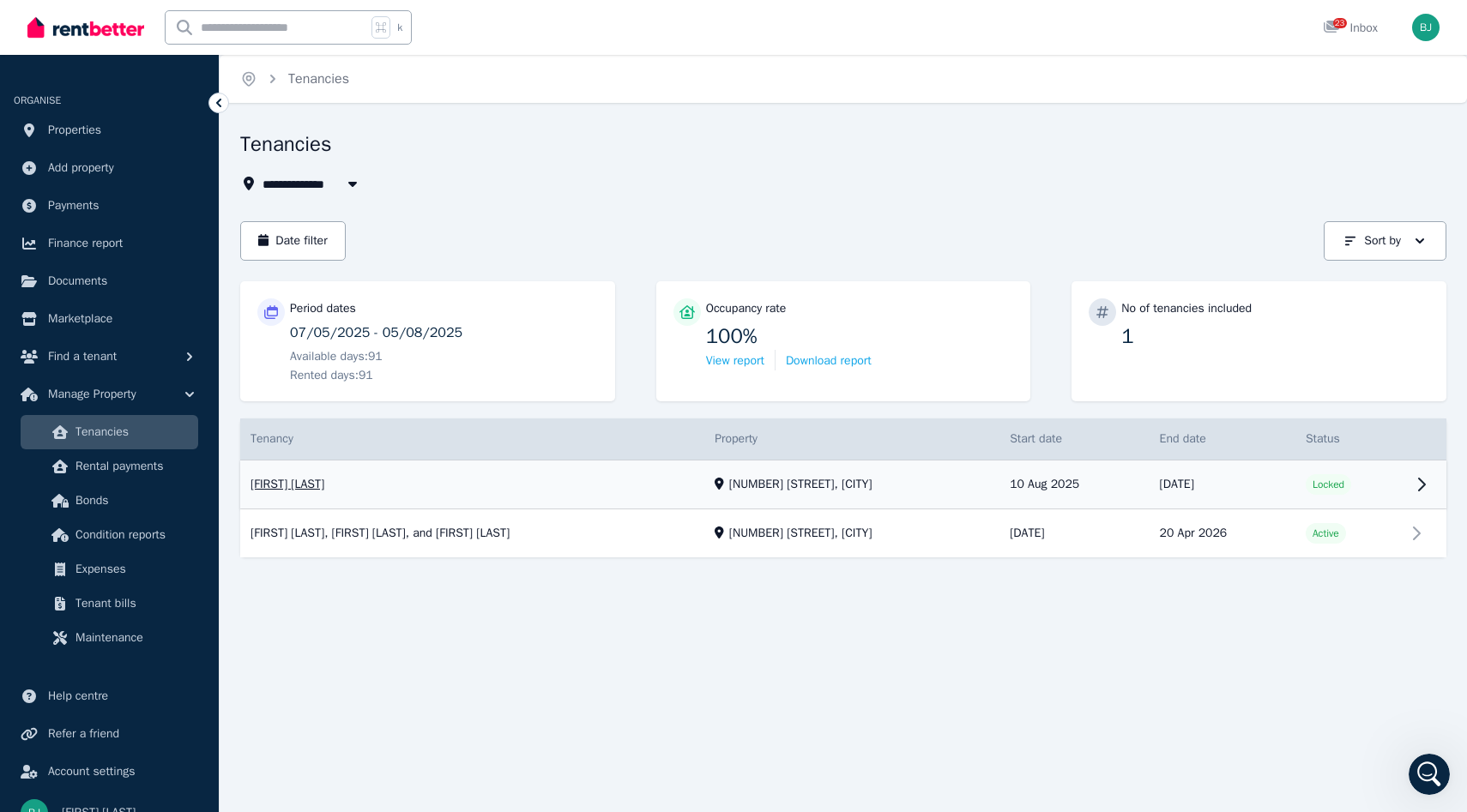 click on "View property details" at bounding box center [843, 484] 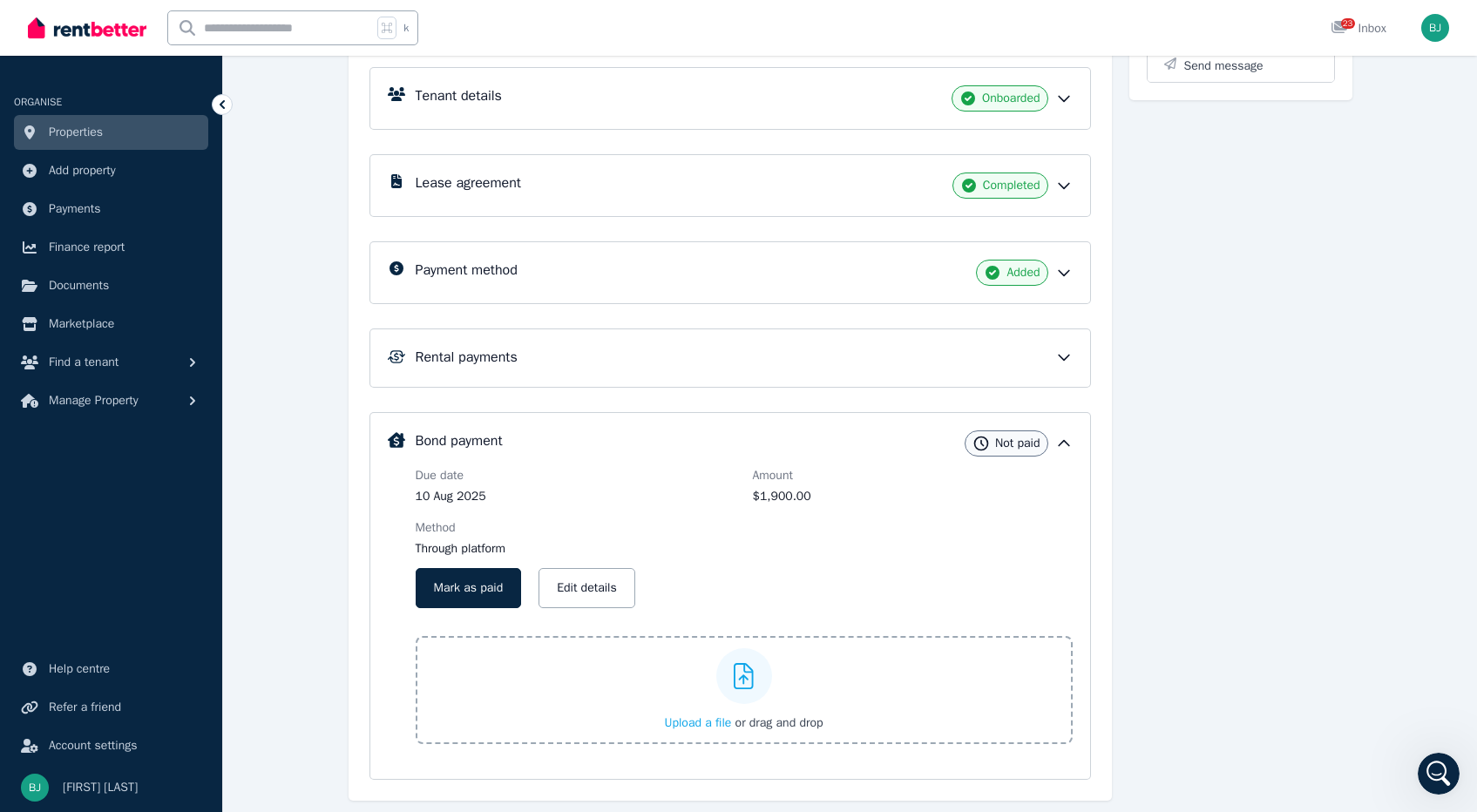 scroll, scrollTop: 288, scrollLeft: 0, axis: vertical 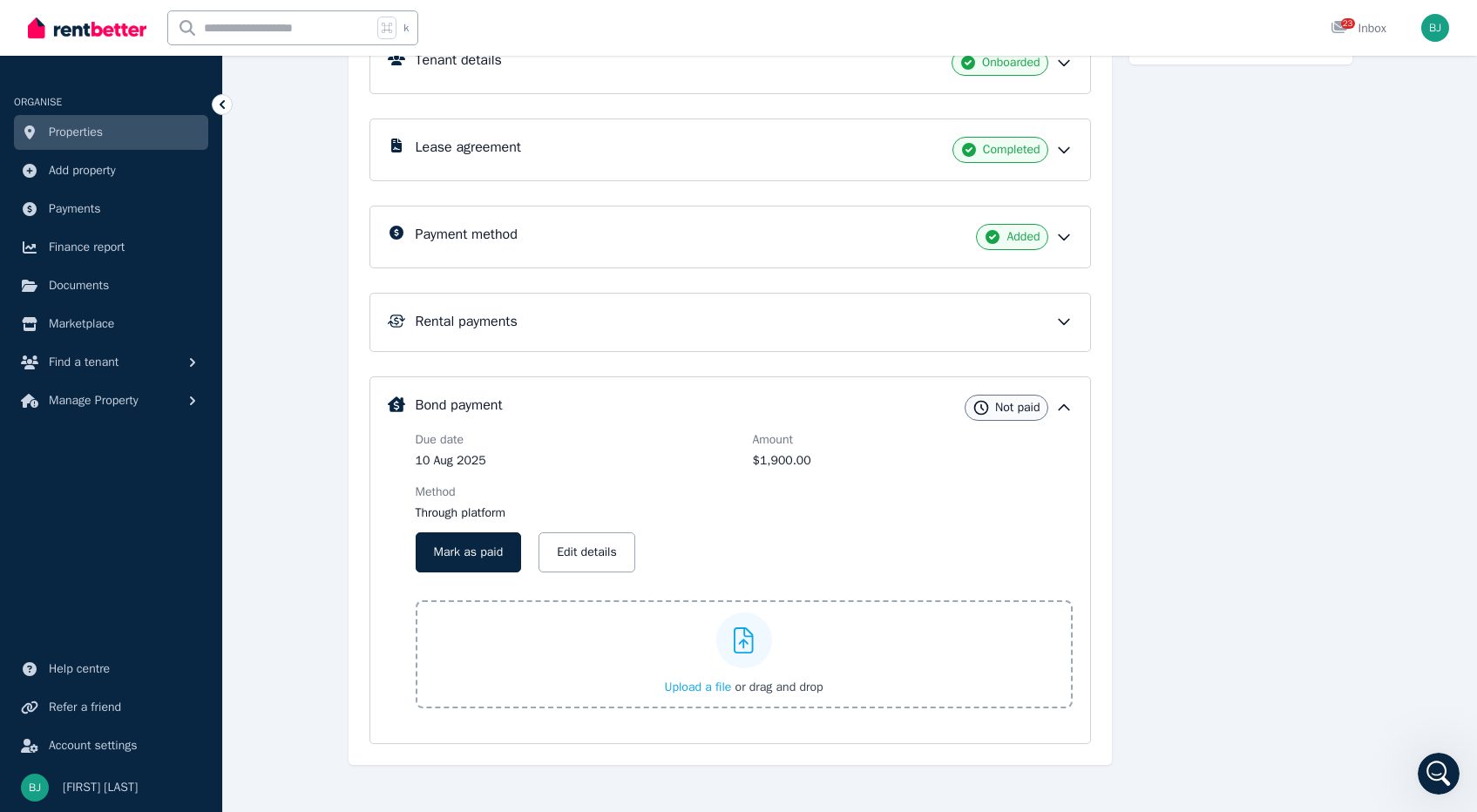 click 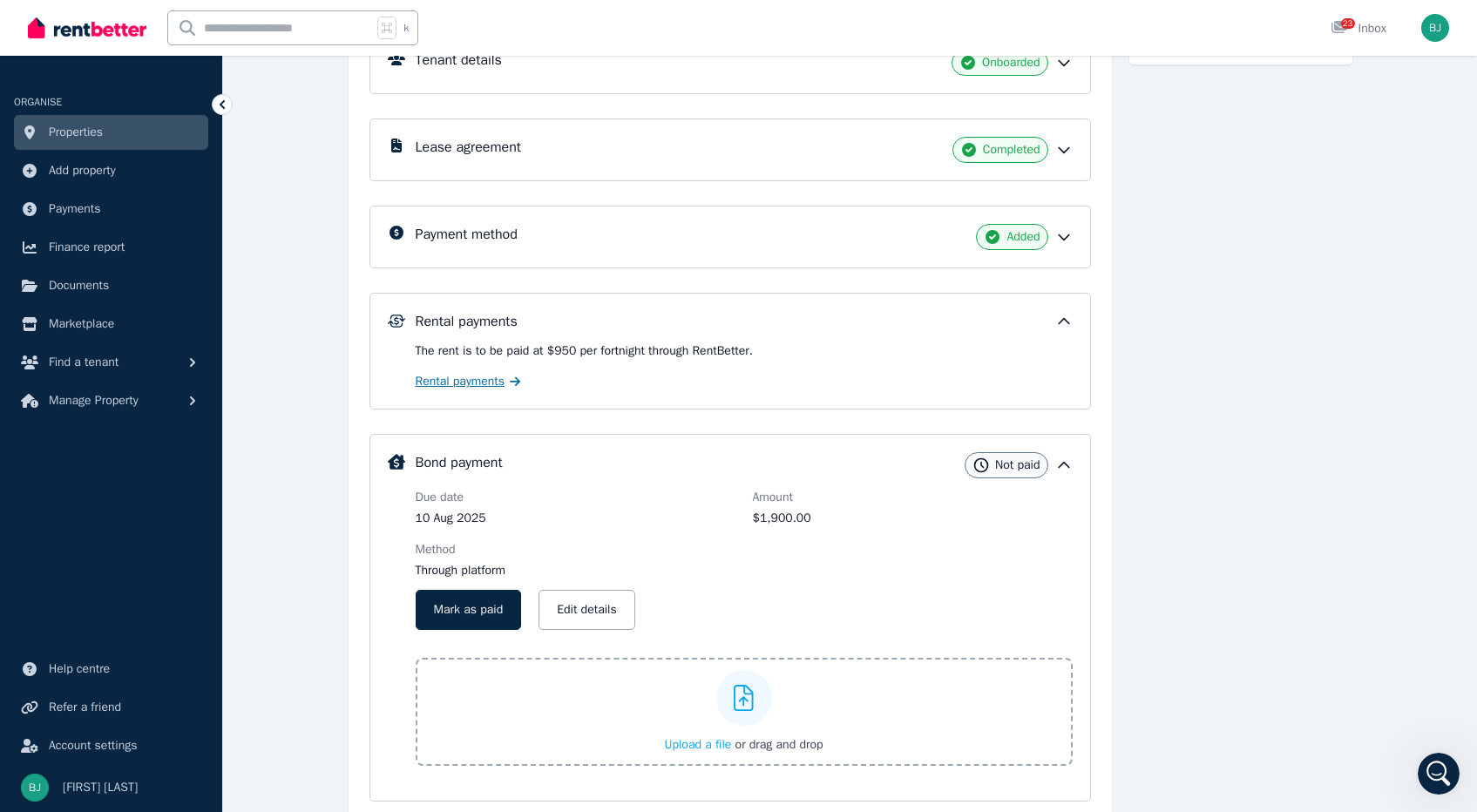 click on "Rental payments" at bounding box center (460, 382) 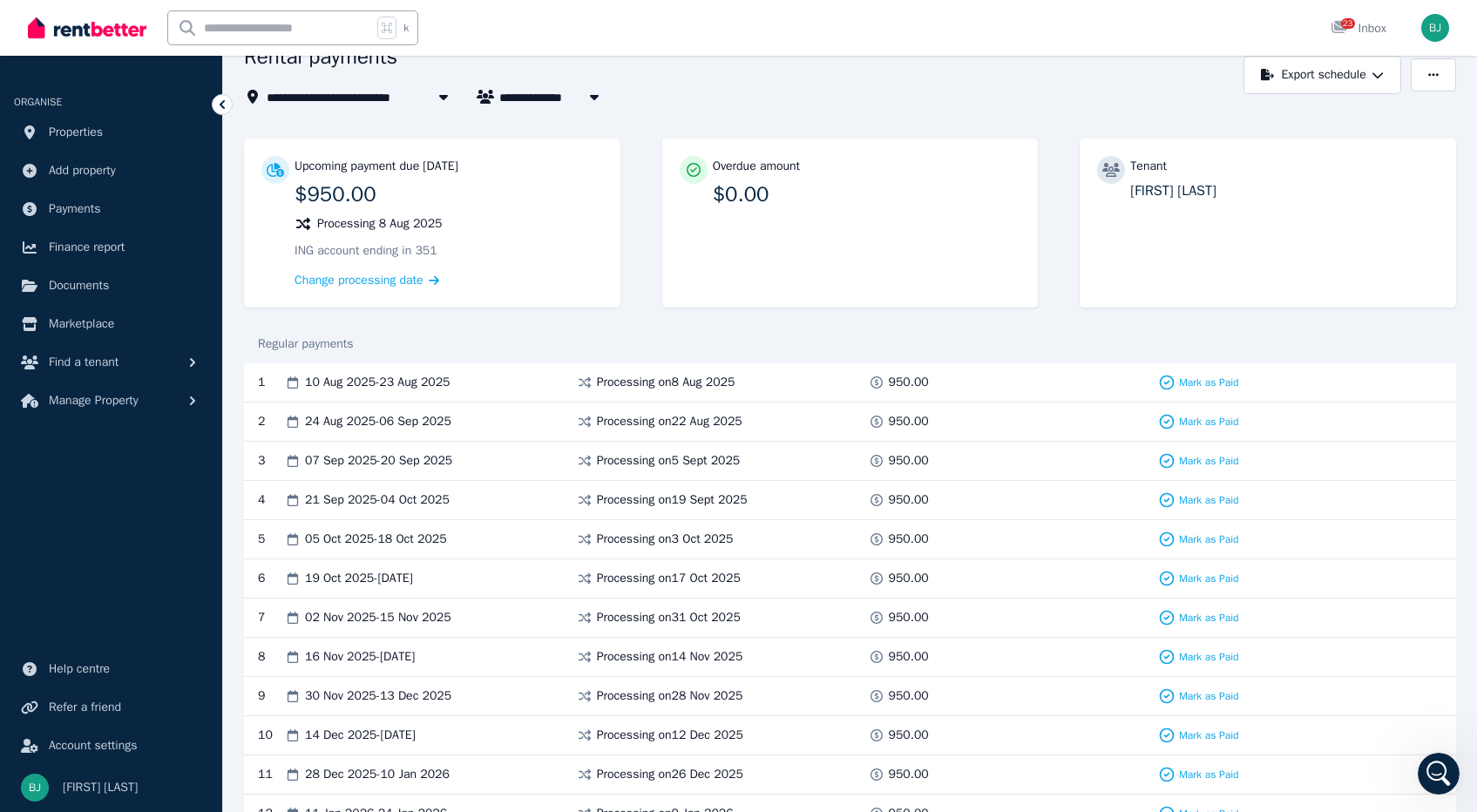 scroll, scrollTop: 98, scrollLeft: 0, axis: vertical 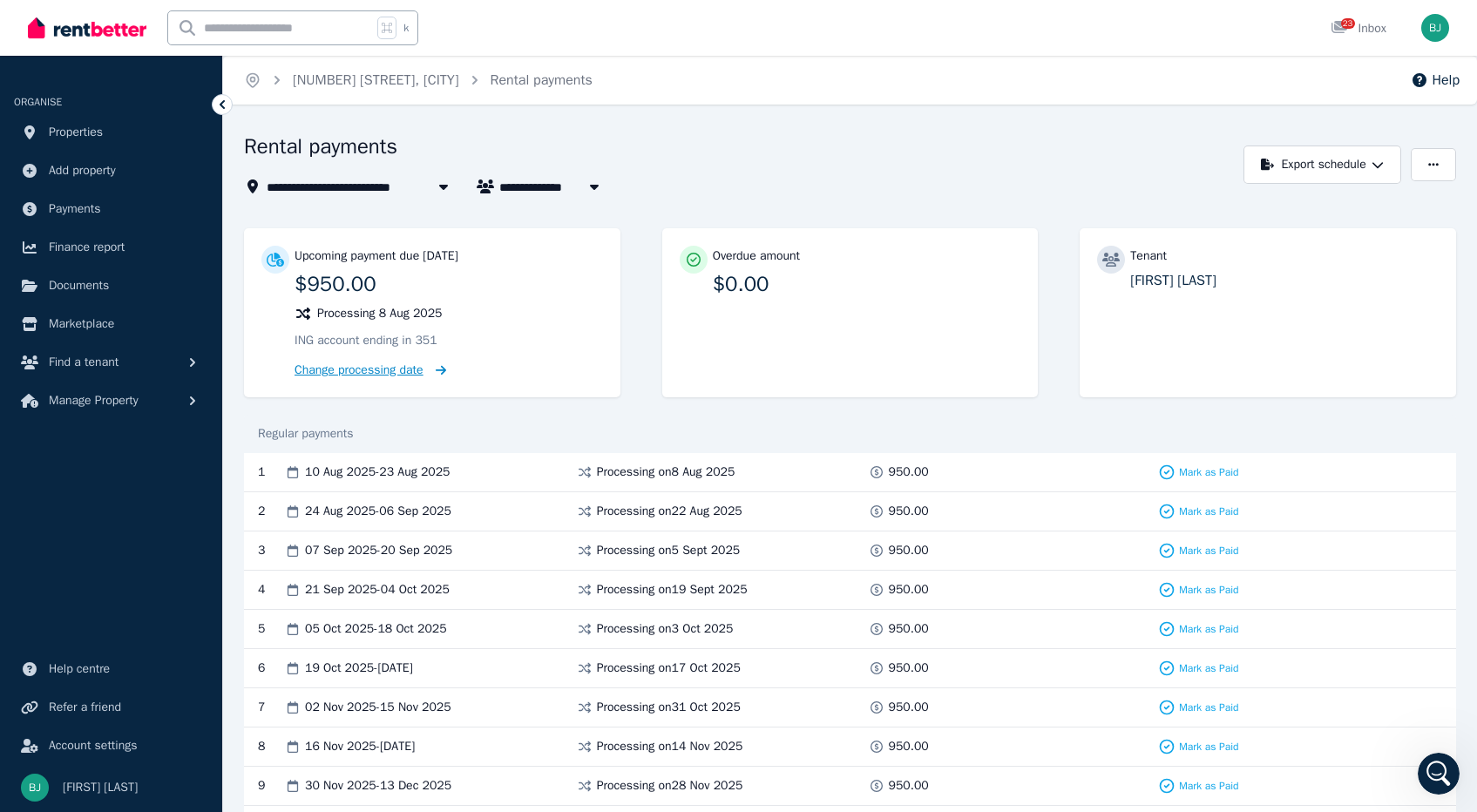 click on "Change processing date" at bounding box center [359, 370] 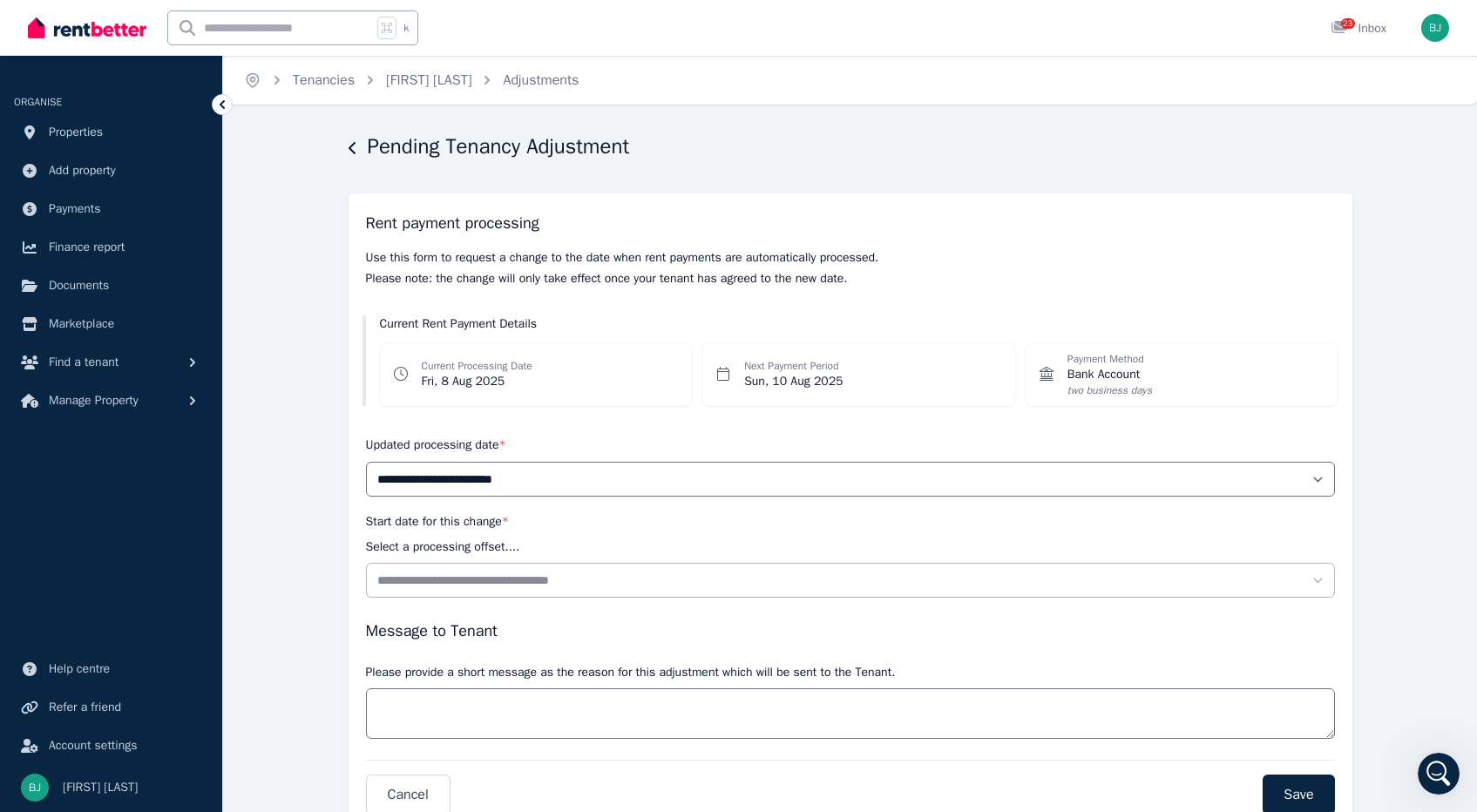 click on "**********" at bounding box center [850, 506] 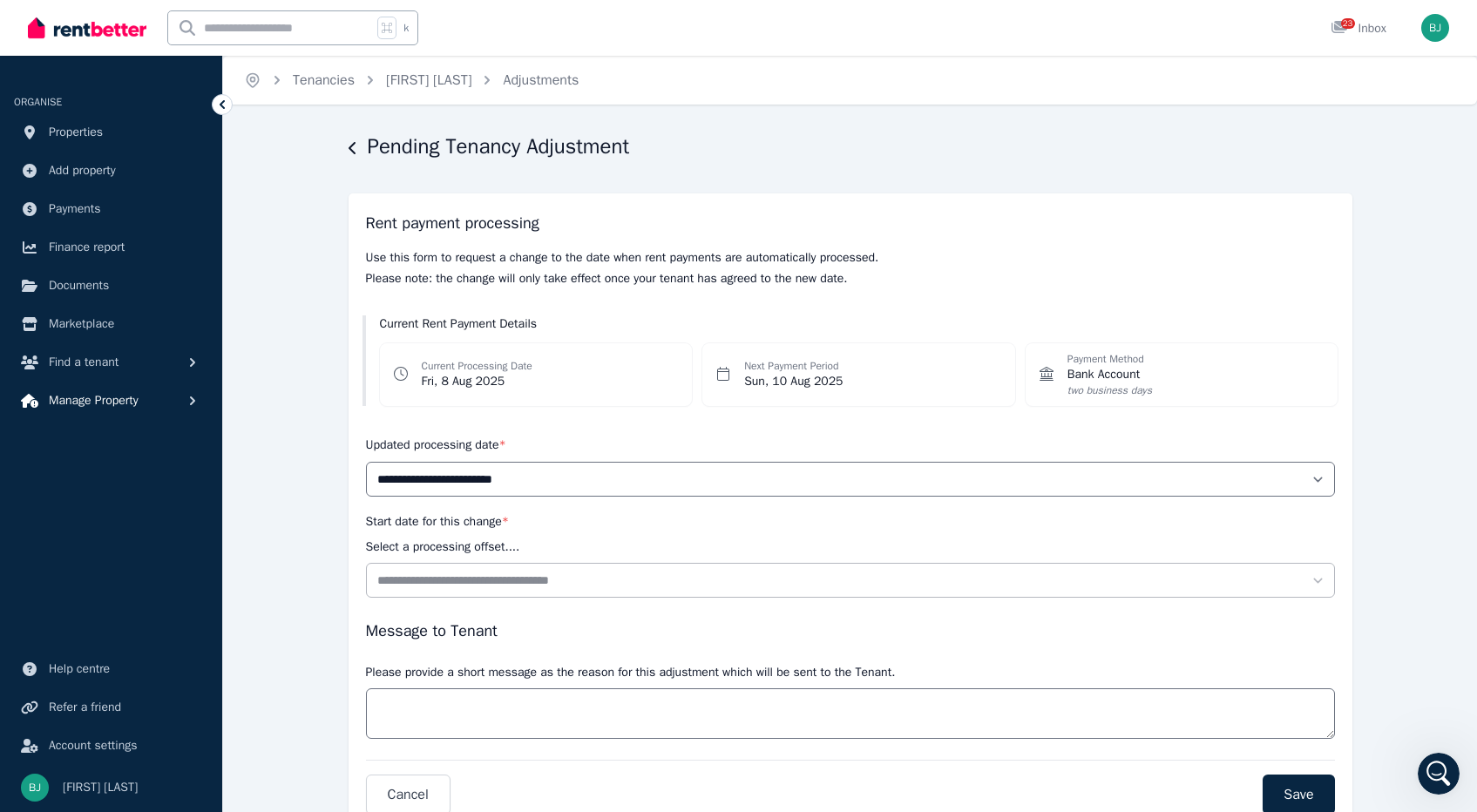 click on "Manage Property" at bounding box center [93, 401] 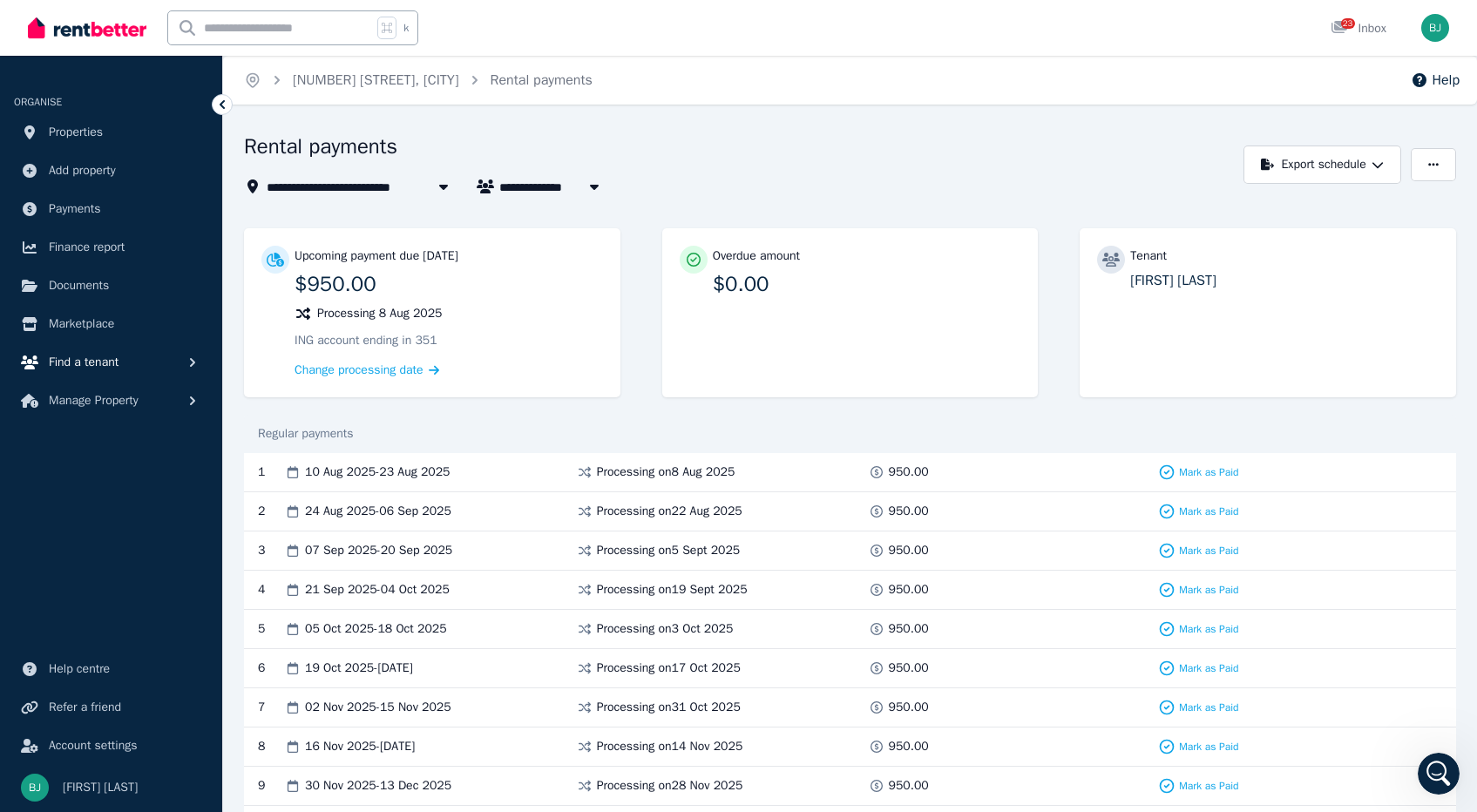 click on "Find a tenant" at bounding box center (84, 362) 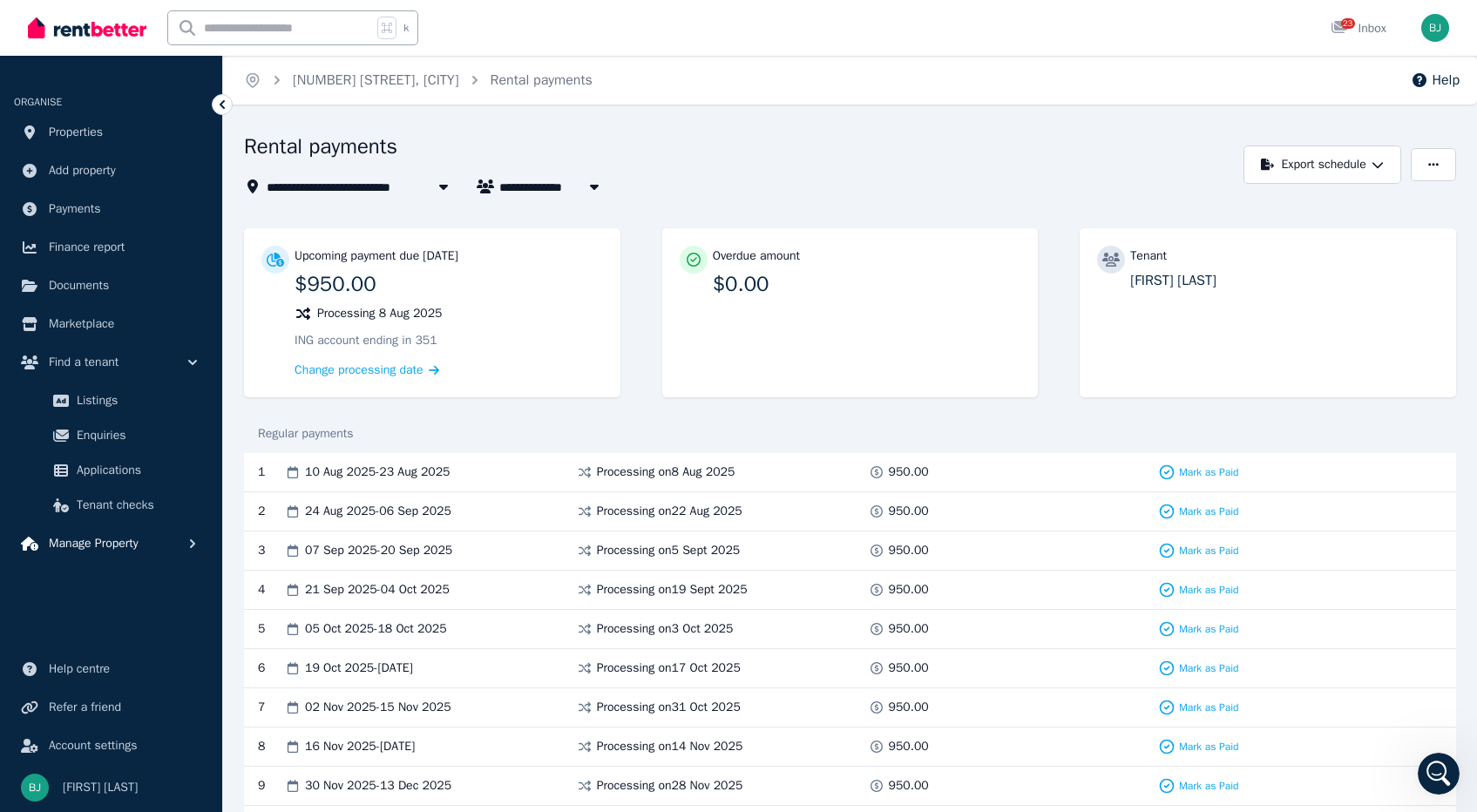 click on "Manage Property" at bounding box center (93, 544) 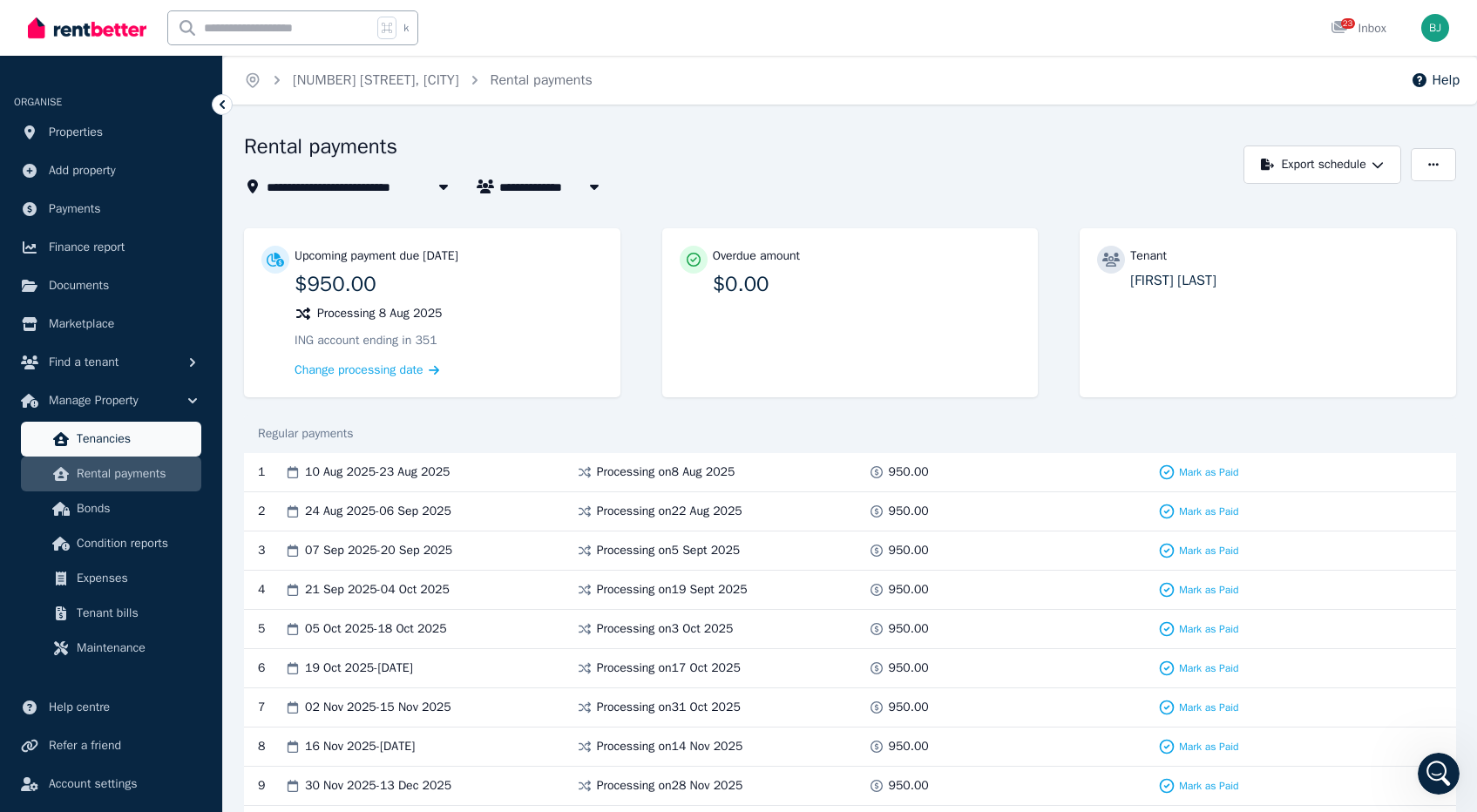 click on "Tenancies" at bounding box center [135, 439] 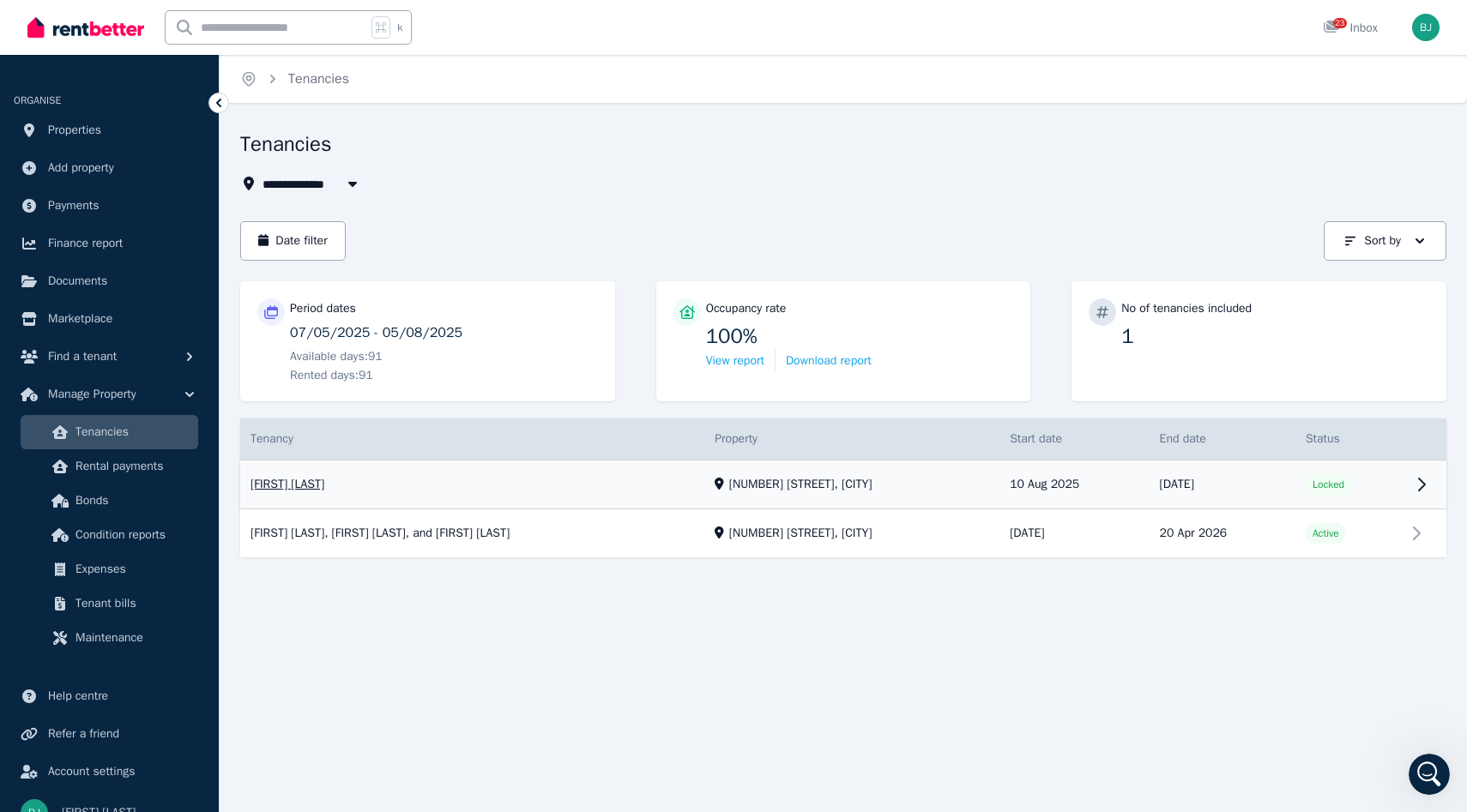 click on "View property details" at bounding box center (843, 484) 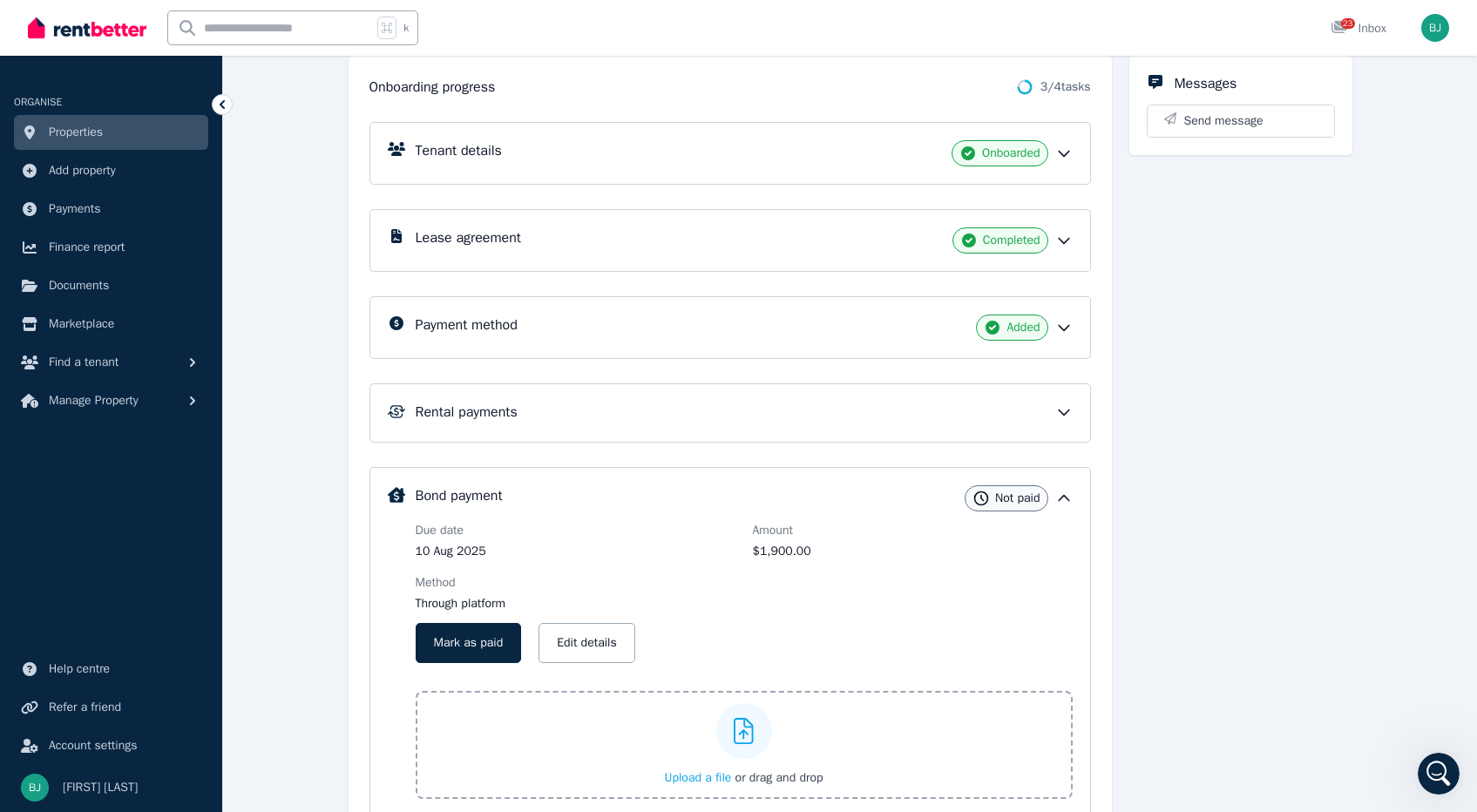 scroll, scrollTop: 213, scrollLeft: 0, axis: vertical 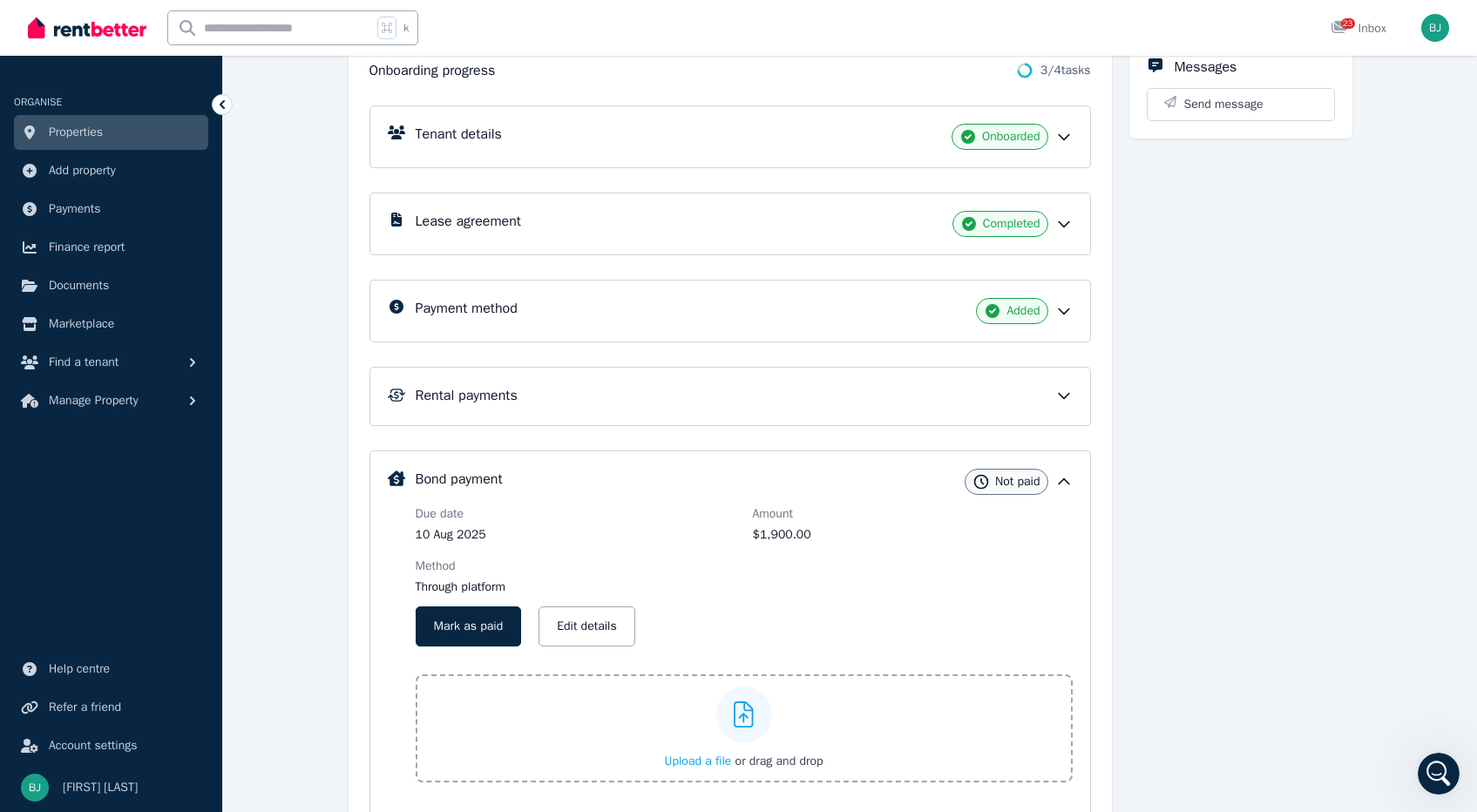 click on "Due date [DATE] Amount $[NUMBER].00 Method Through platform Mark as paid Edit details Upload a file   or drag and drop" at bounding box center (744, 653) 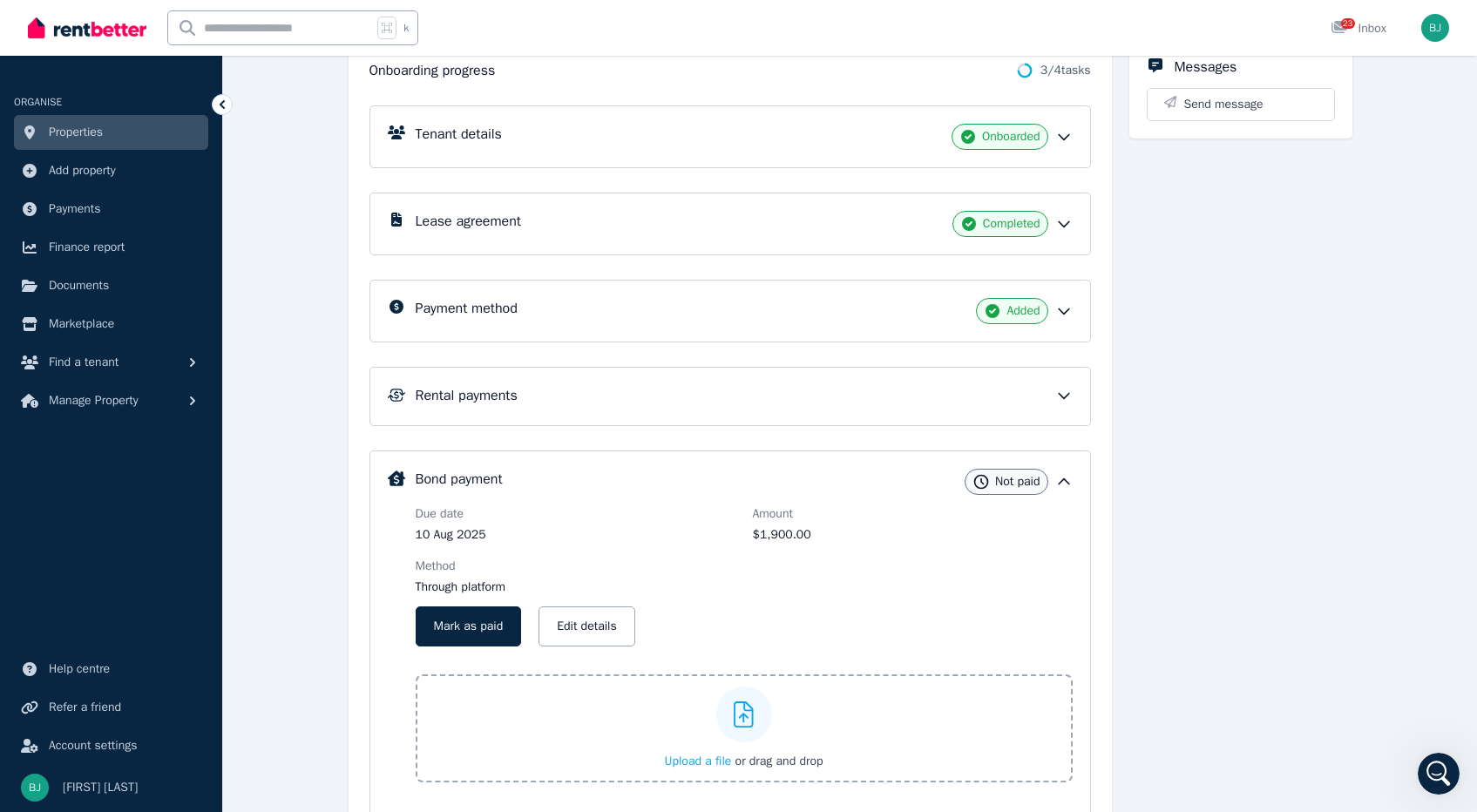 click 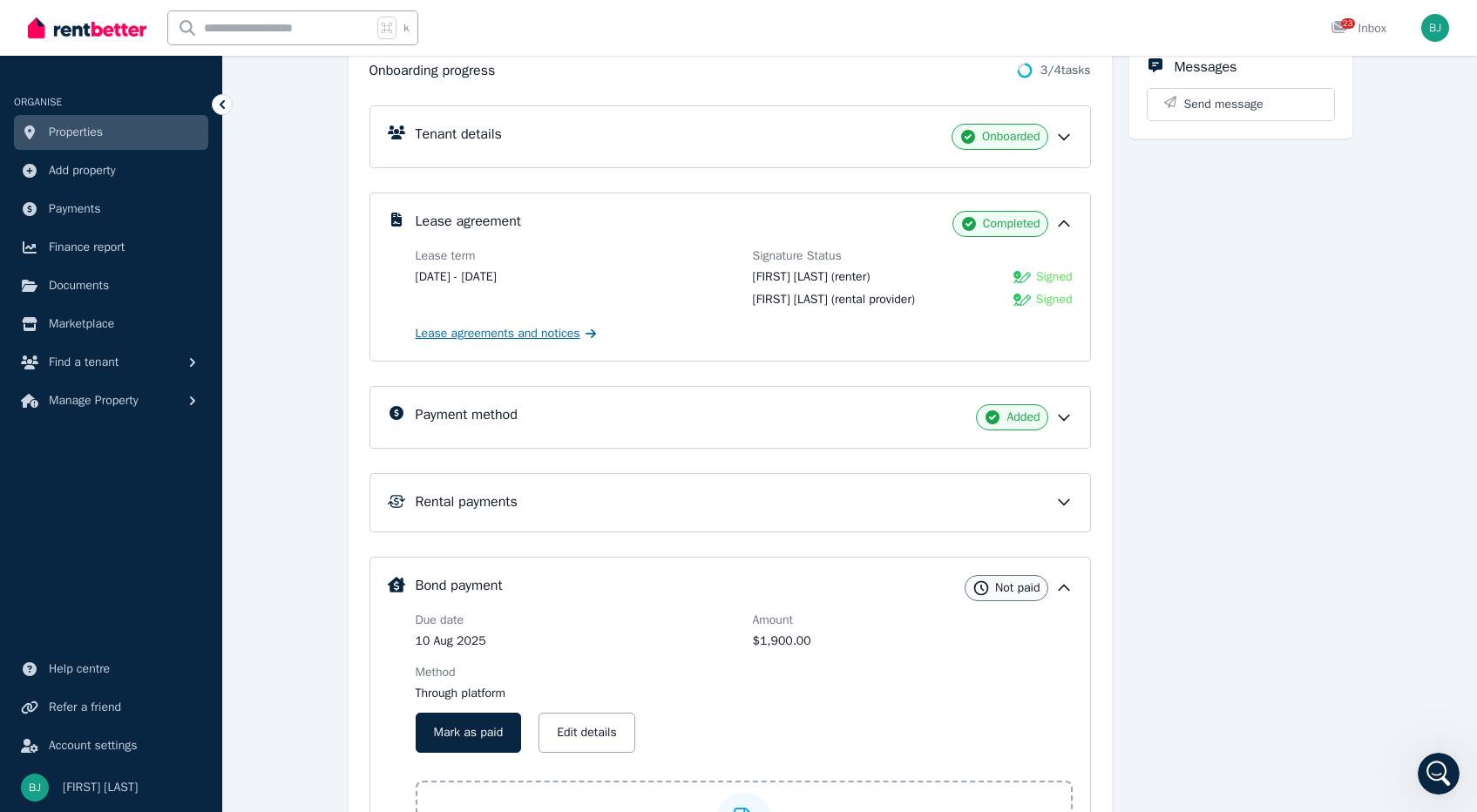 scroll, scrollTop: 376, scrollLeft: 0, axis: vertical 